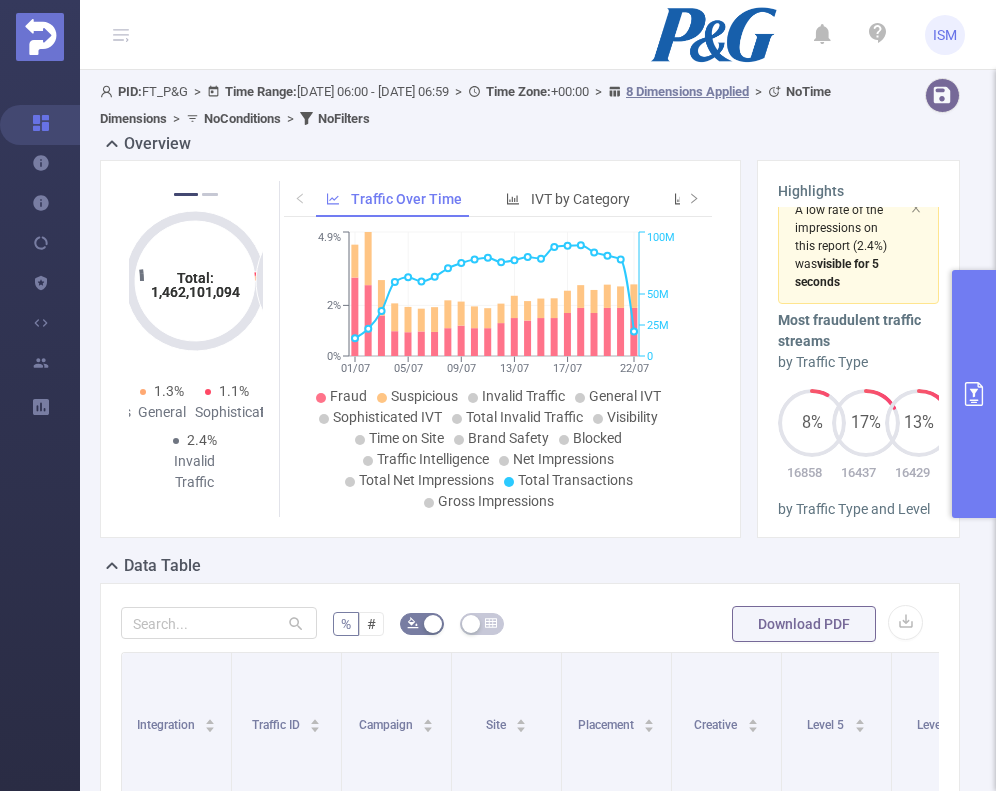 click at bounding box center [974, 394] 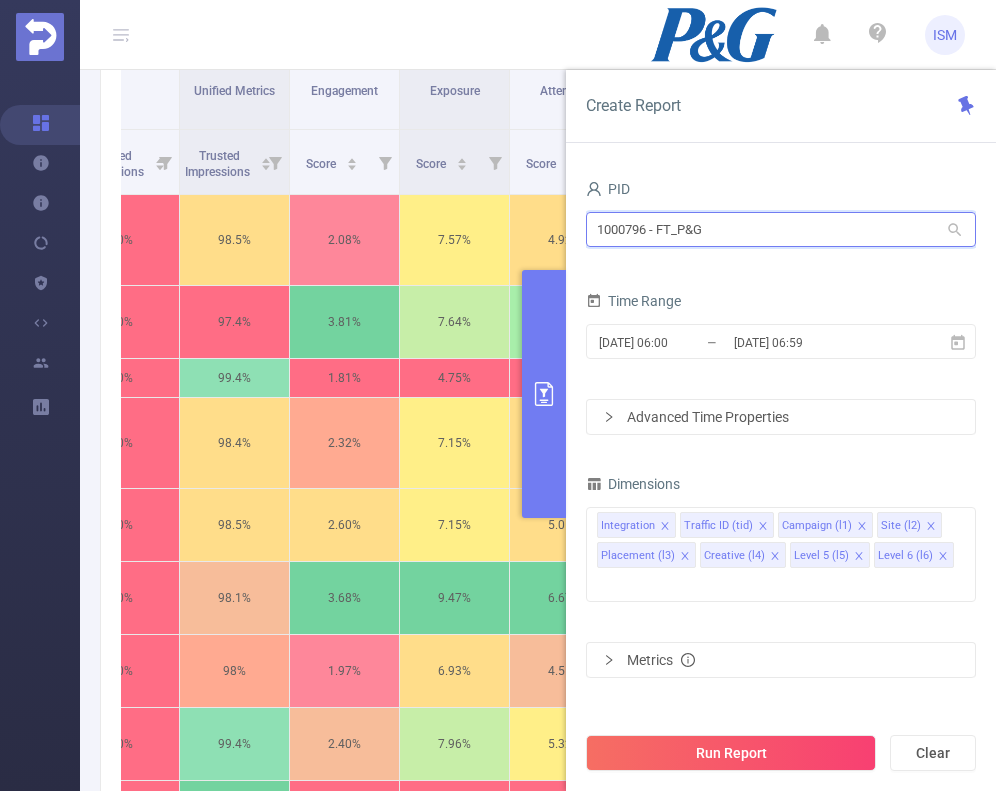 drag, startPoint x: 675, startPoint y: 229, endPoint x: 568, endPoint y: 230, distance: 107.00467 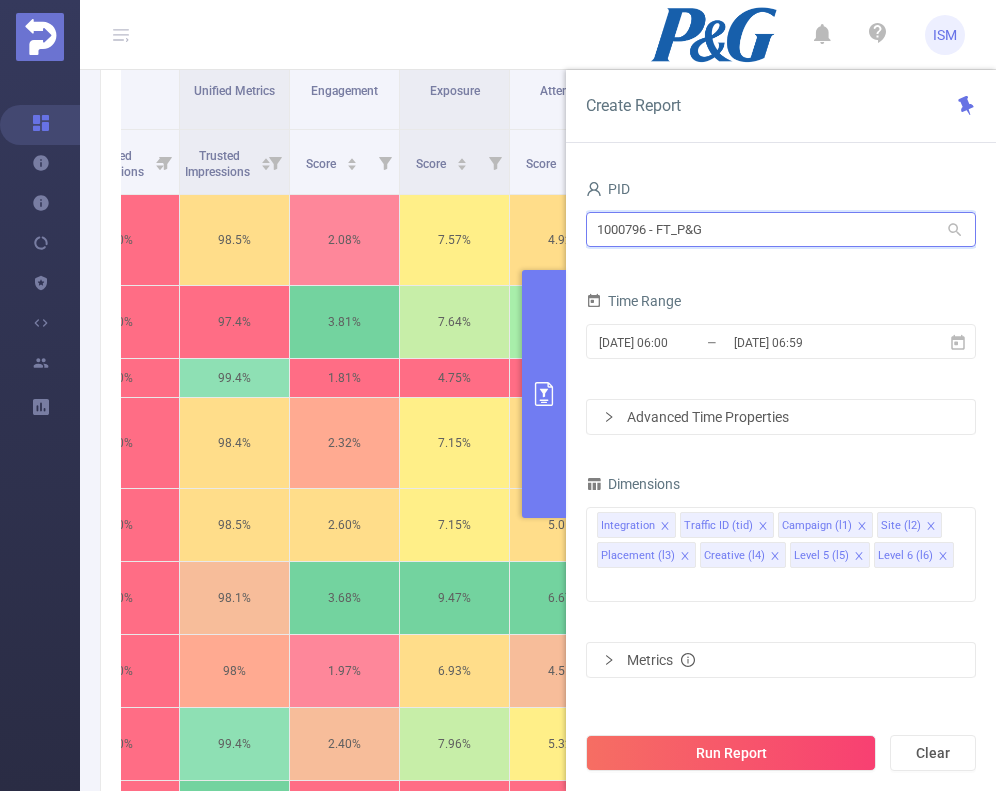 click on "PID 1000796 - FT_P&G 1000796 - FT_P&G      Time Range [DATE] 06:00   _   [DATE] 06:59 Advanced Time Properties    Dimensions Integration Traffic ID (tid) Campaign (l1) Site (l2) Placement (l3) Creative (l4) Level 5 (l5) Level 6 (l6)   Metrics    Conditions  Integration Contains   Add    Filters Total Transactions ≥ Add" at bounding box center (781, 490) 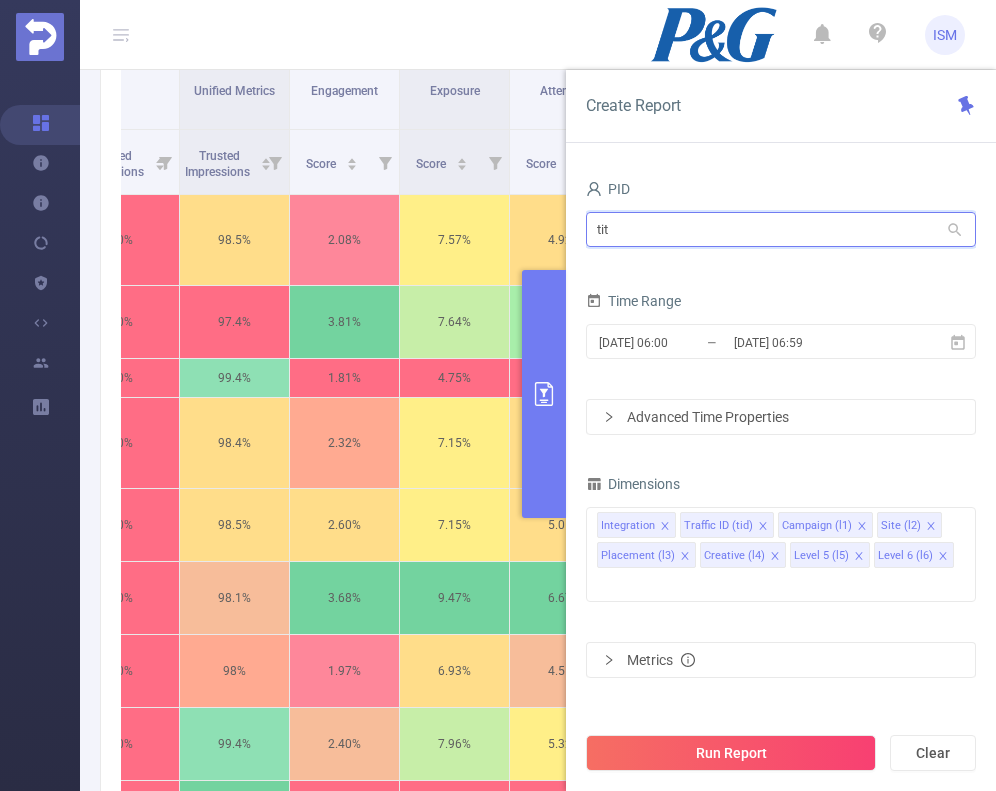 type on "ti" 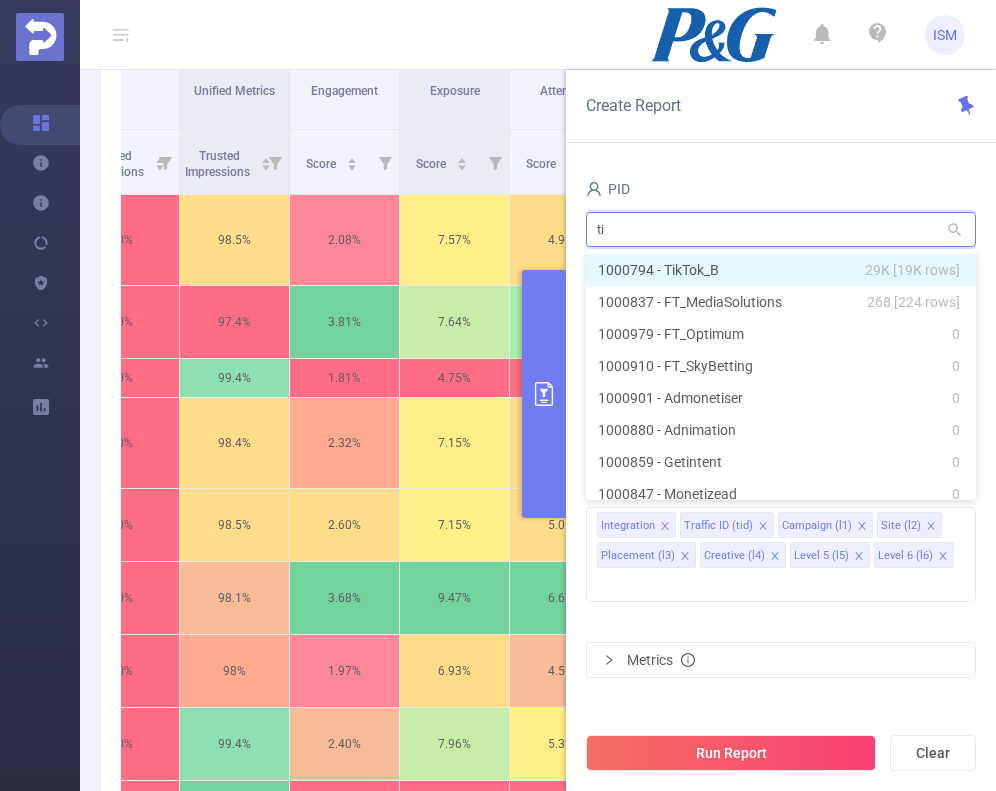 click on "1000794 - TikTok_B 29K [19K rows]" at bounding box center (781, 270) 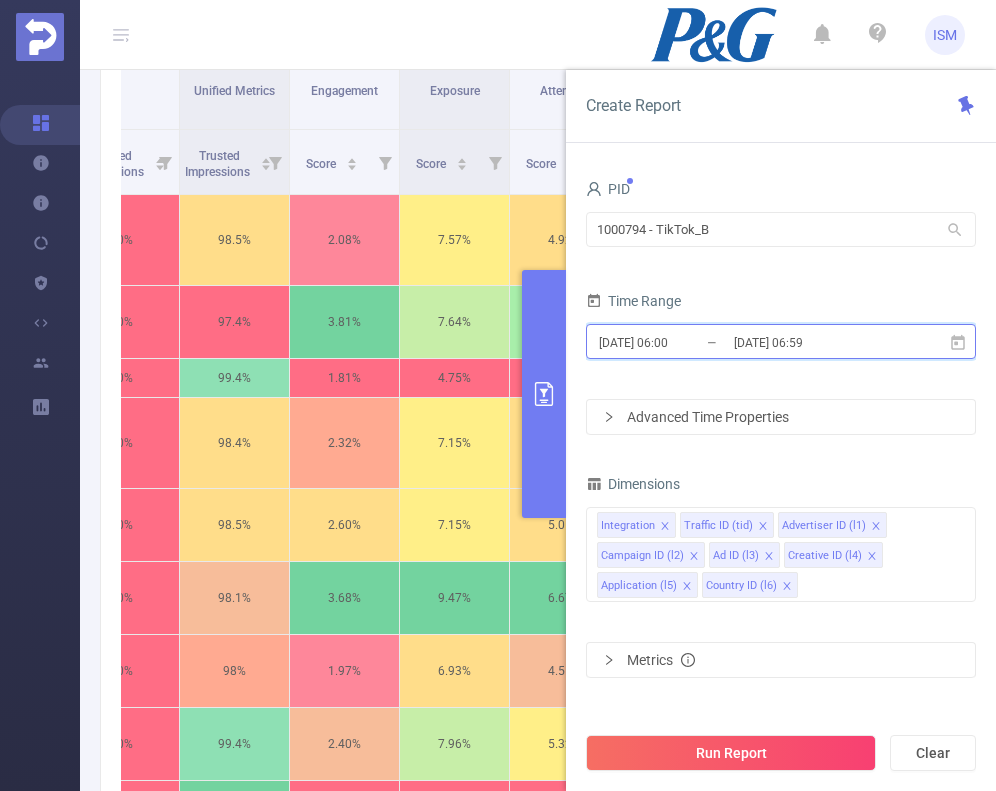 click 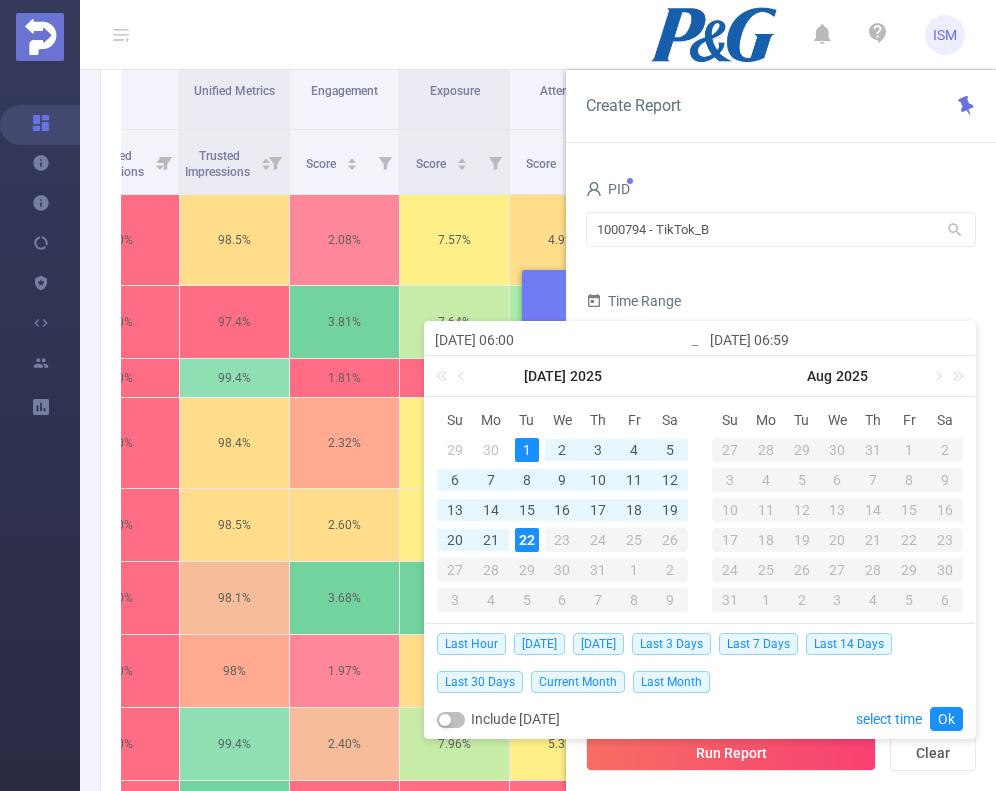 click on "1" at bounding box center (527, 450) 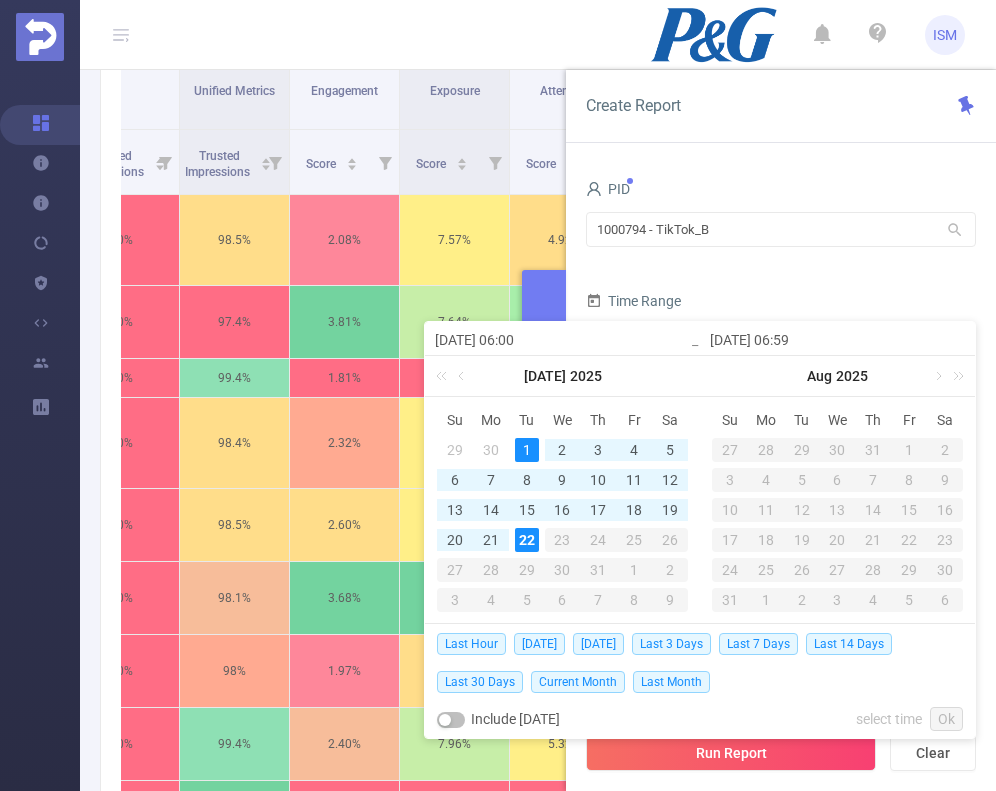 click on "22" at bounding box center [527, 540] 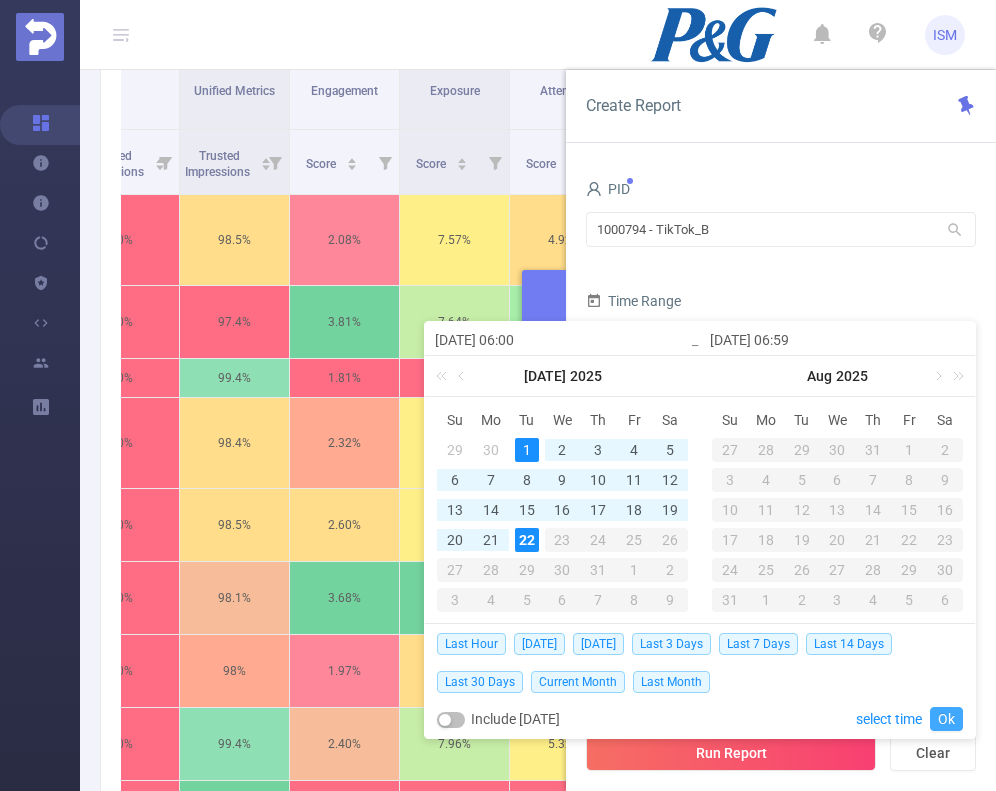 click on "Ok" at bounding box center [946, 719] 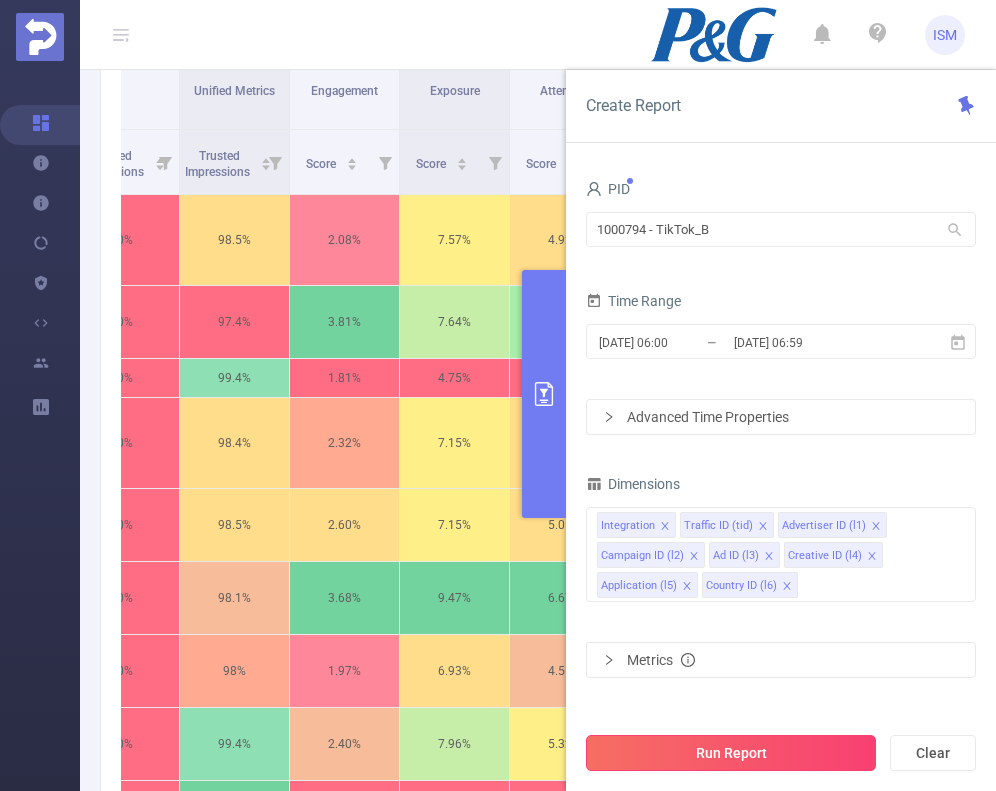 click on "Run Report" at bounding box center [731, 753] 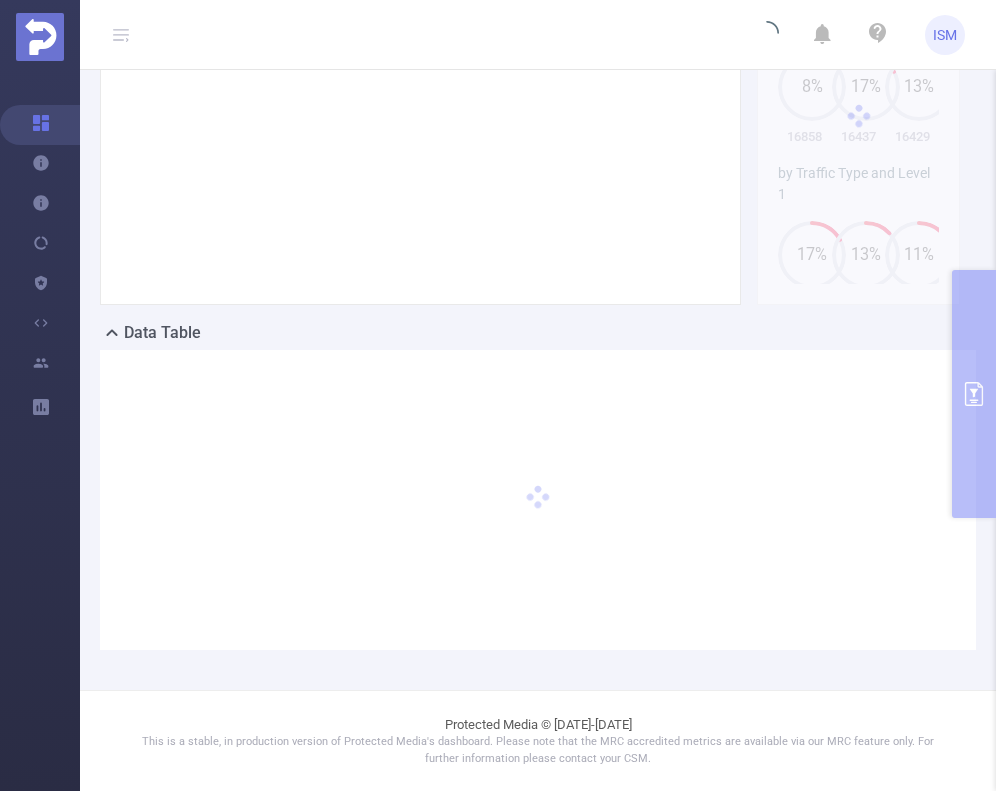 scroll, scrollTop: 232, scrollLeft: 0, axis: vertical 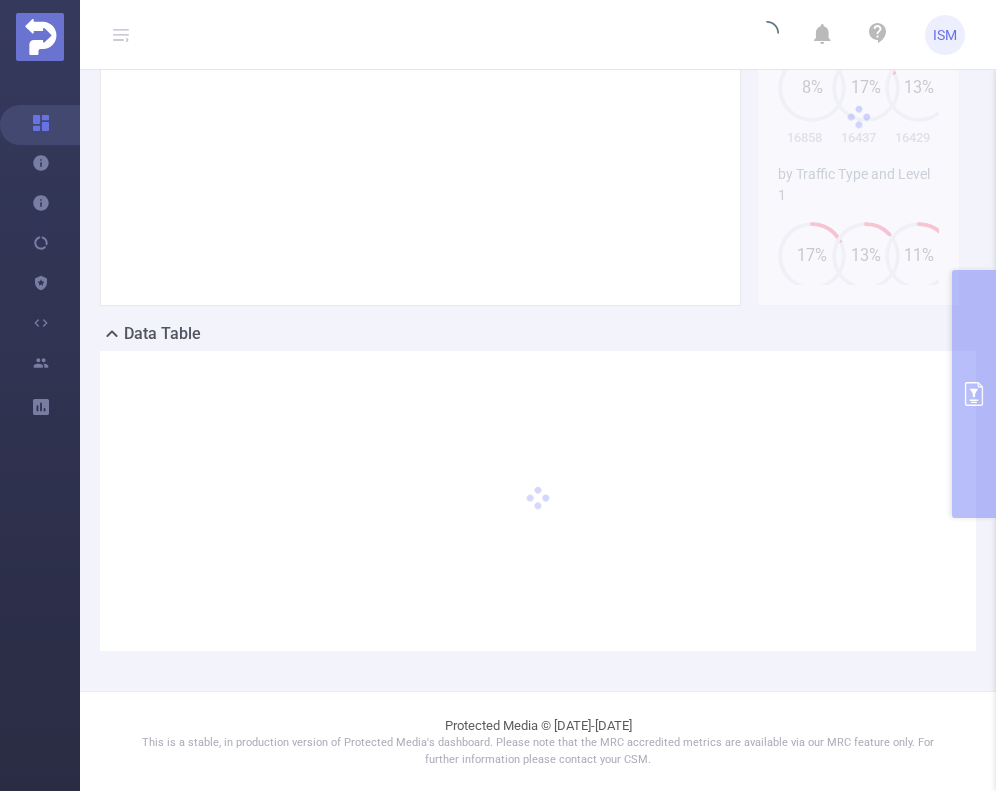 type 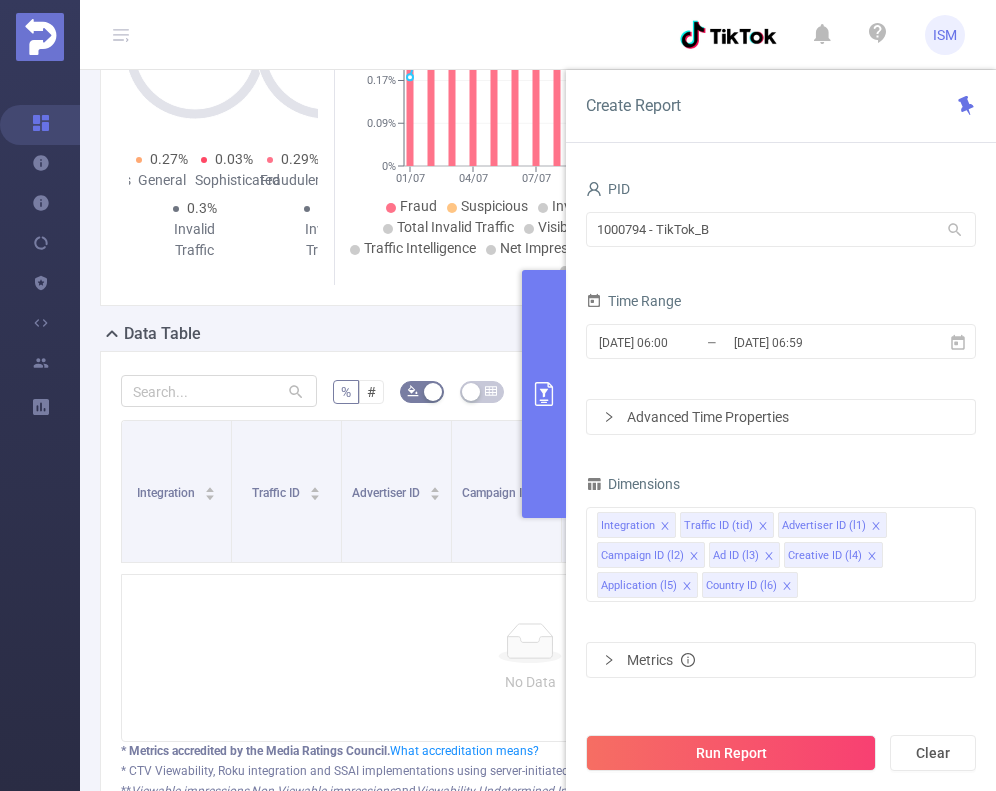 scroll, scrollTop: 591, scrollLeft: 0, axis: vertical 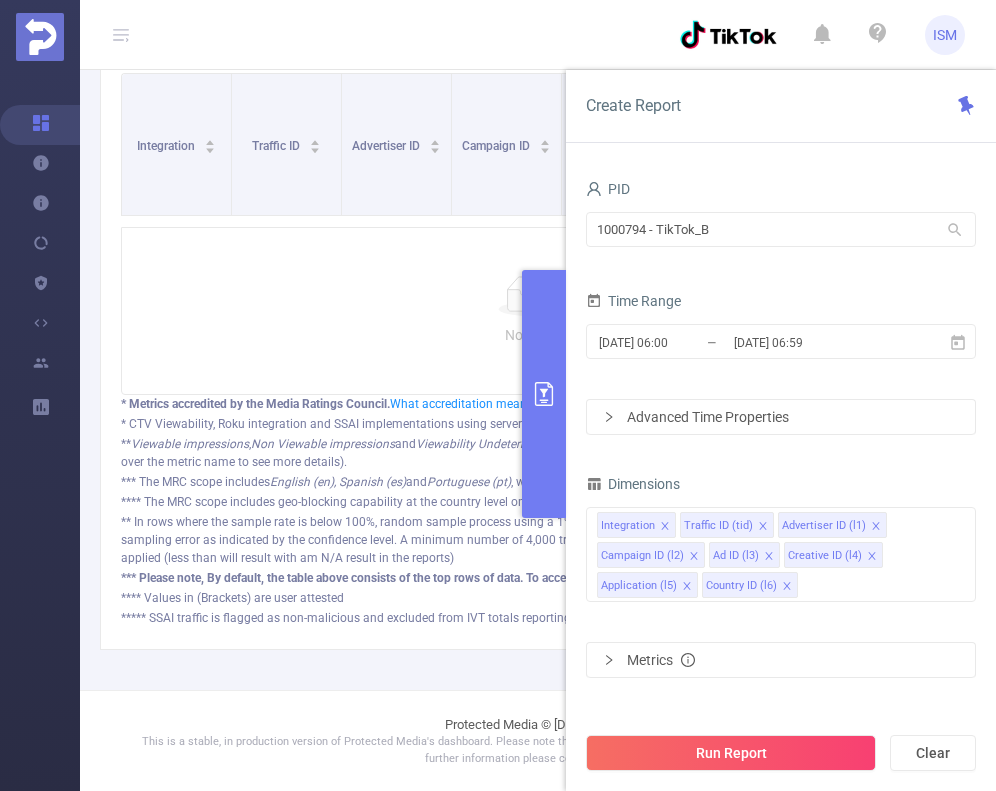 click at bounding box center (544, 394) 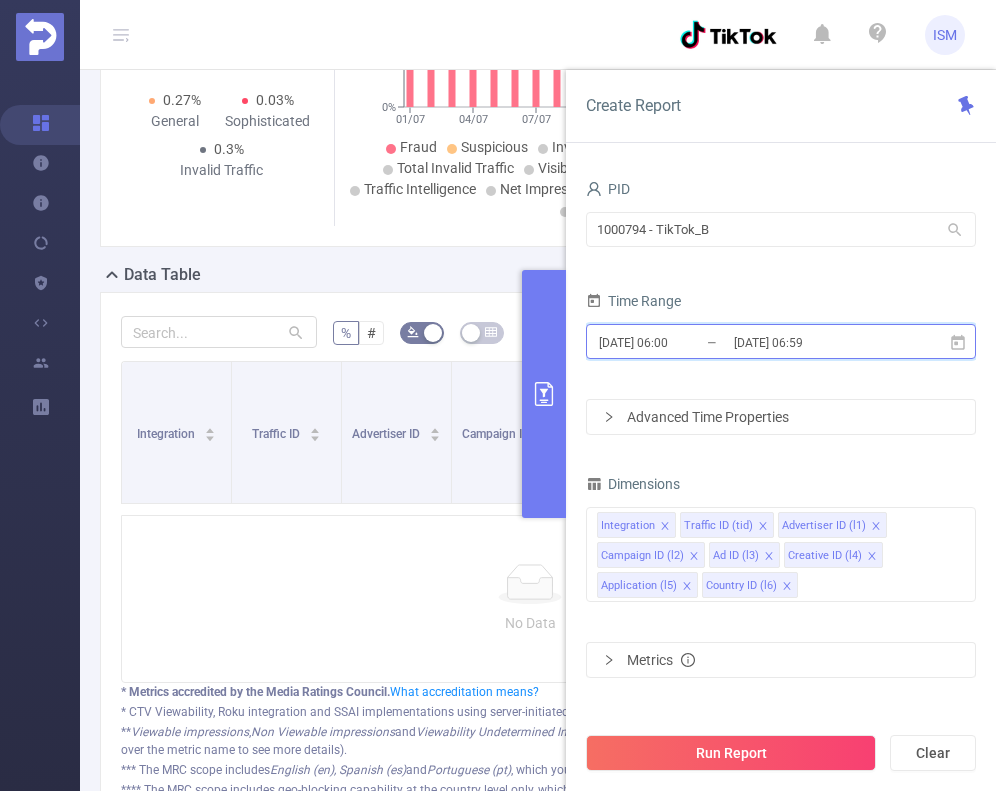 click 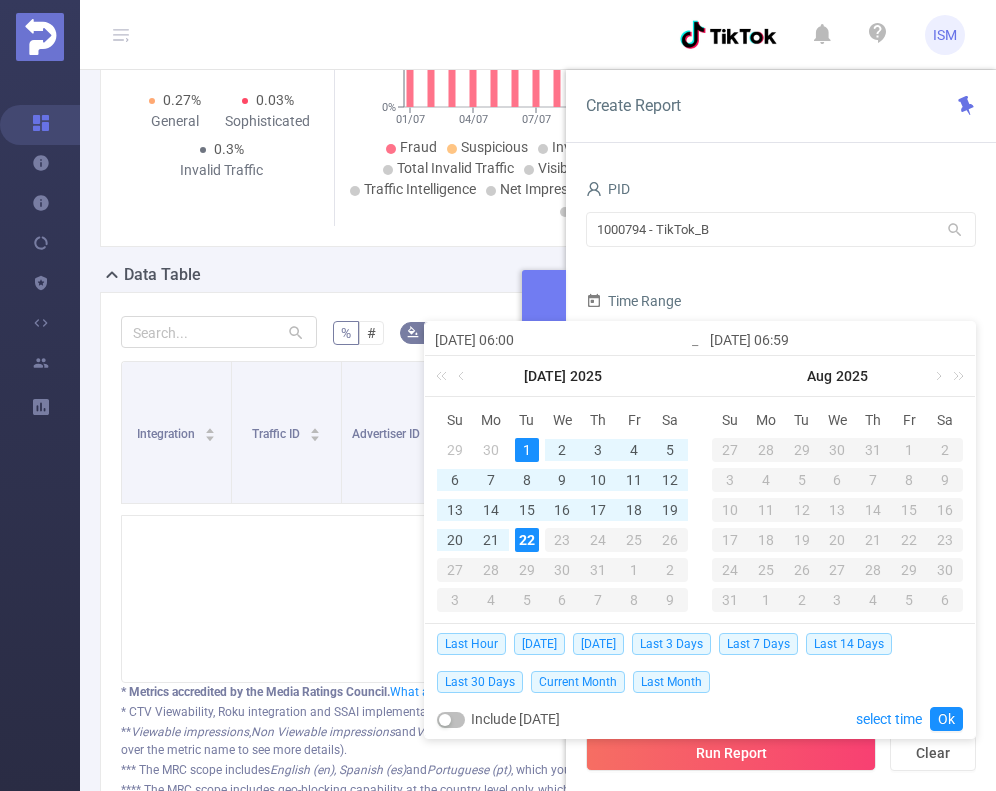 click on "1" at bounding box center (527, 450) 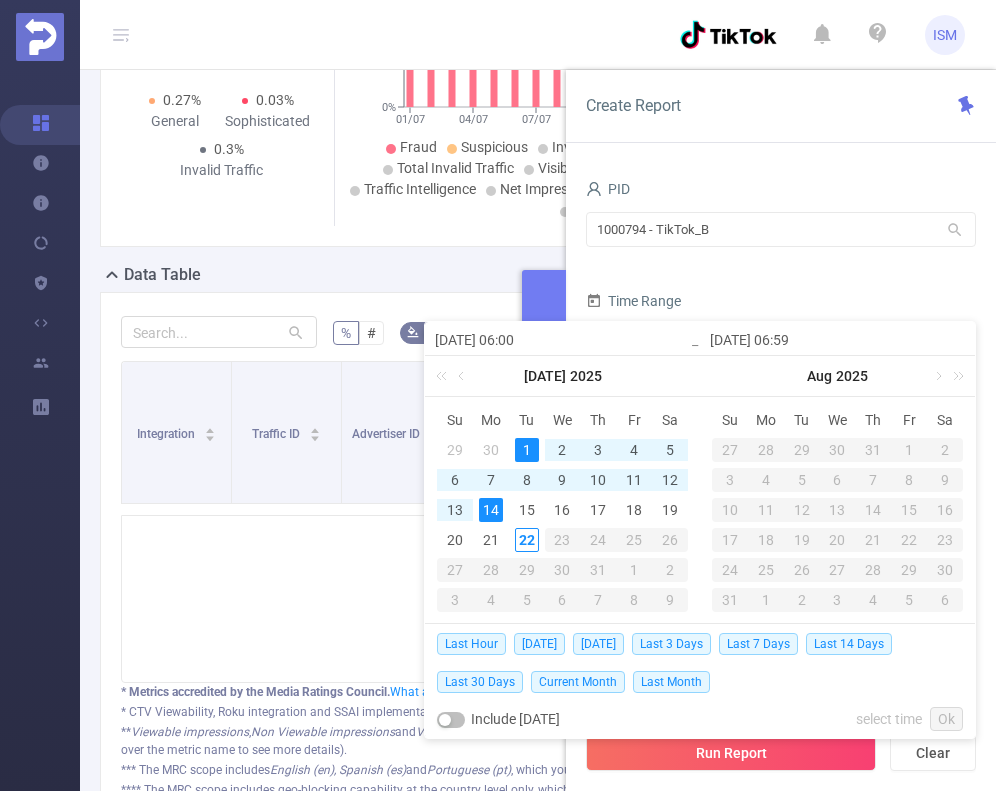 click on "14" at bounding box center (491, 510) 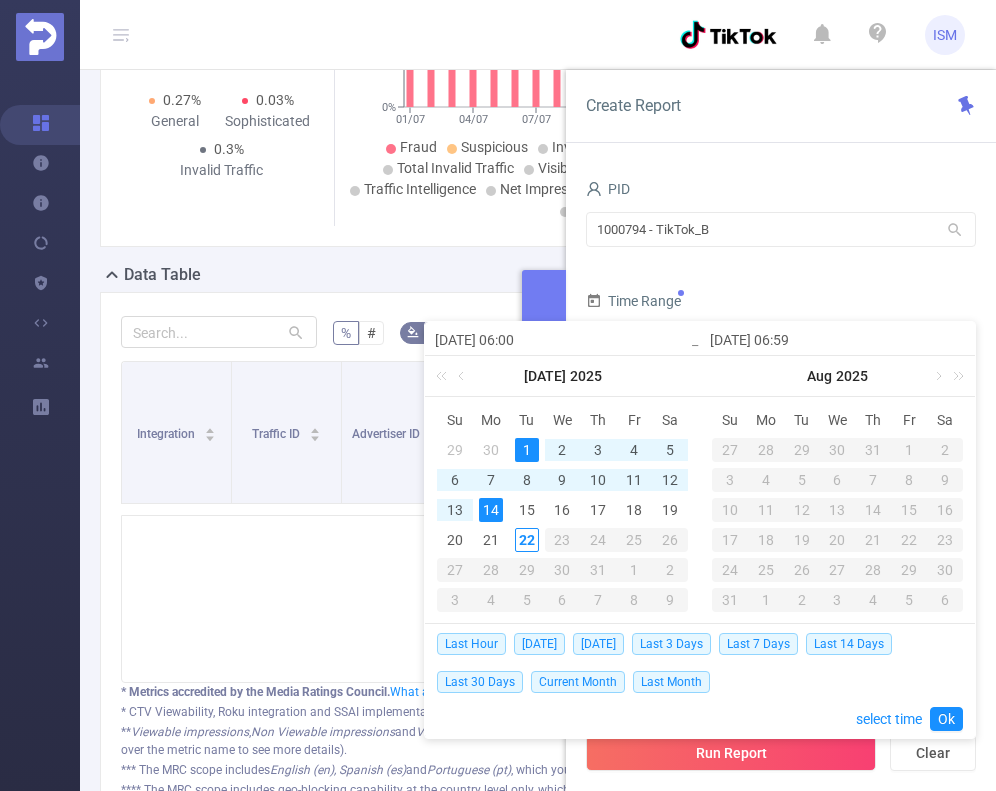 click on "Last Hour [DATE] [DATE] Last 3 Days Last 7 Days Last 14 Days Last 30 Days Current Month Last Month select time Ok" at bounding box center [700, 681] 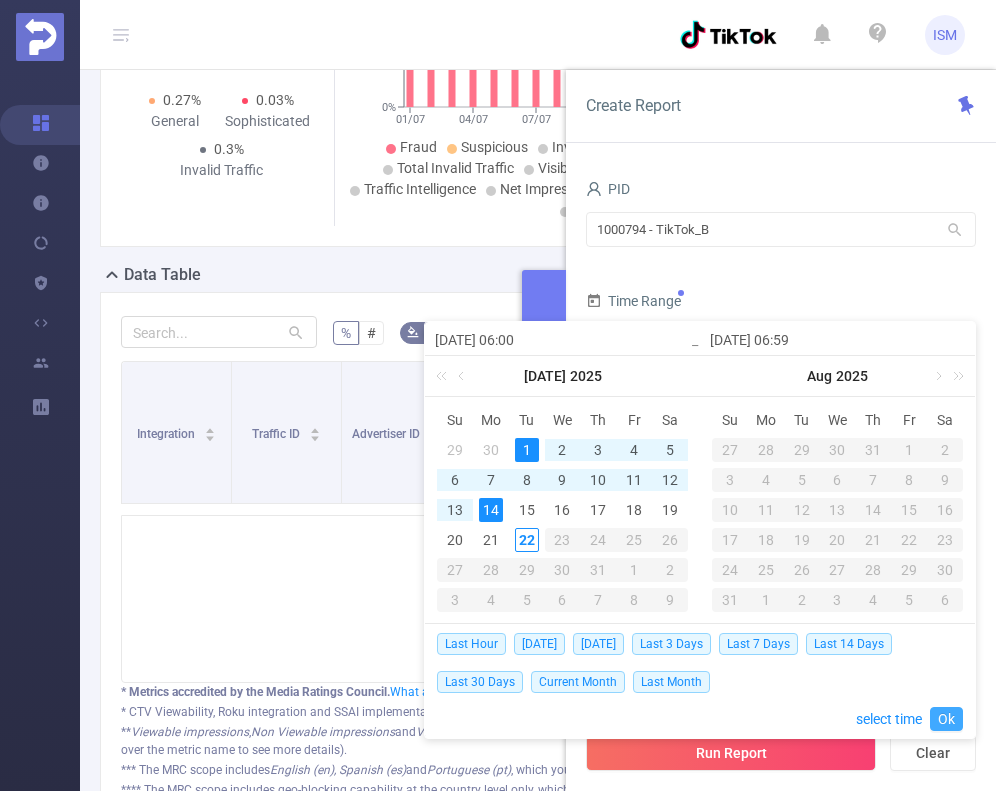 click on "Ok" at bounding box center [946, 719] 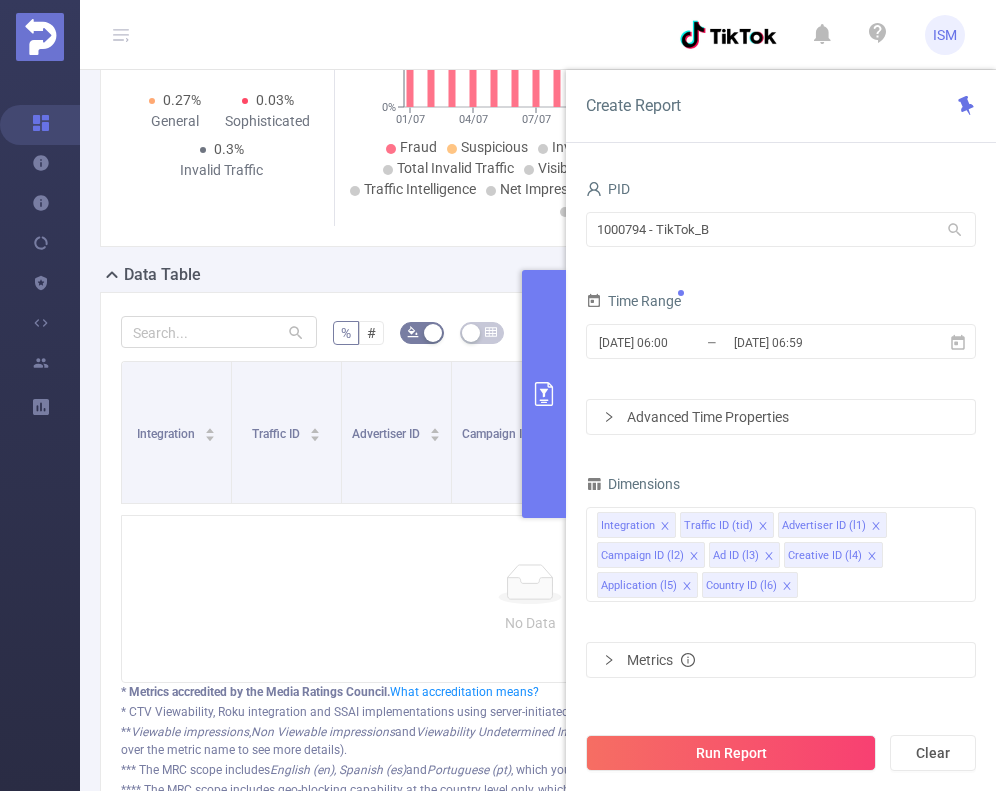click on "Advanced Time Properties" at bounding box center [781, 417] 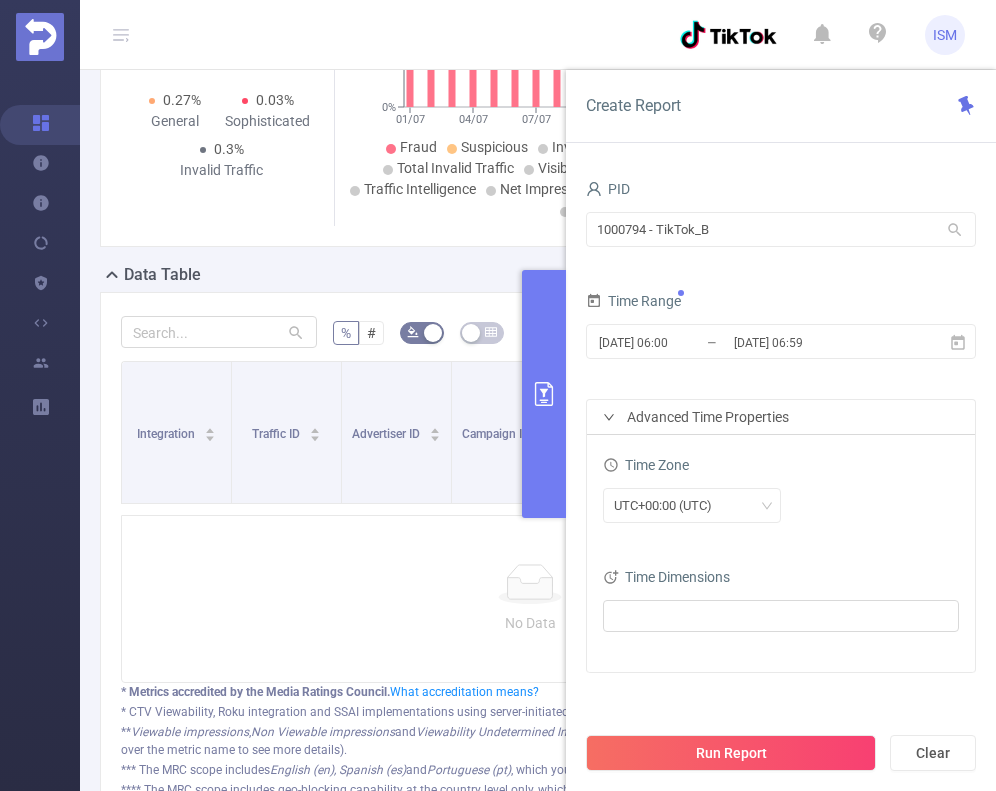 click on "Advanced Time Properties" at bounding box center (781, 417) 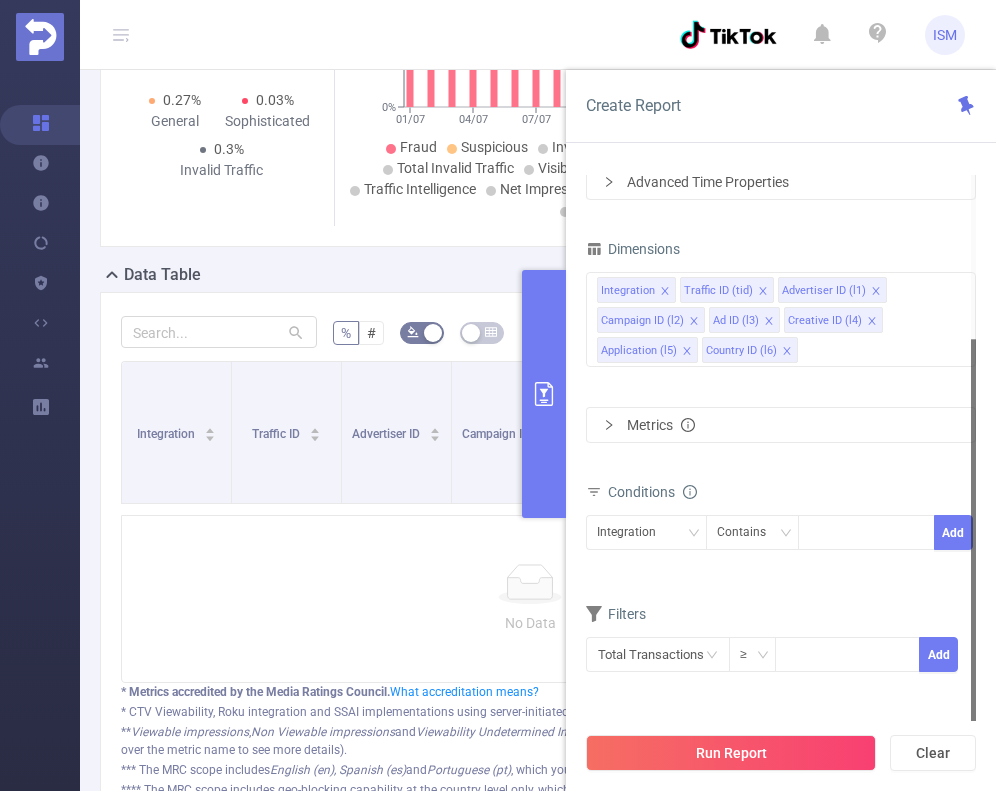 click on "Metrics" at bounding box center (781, 425) 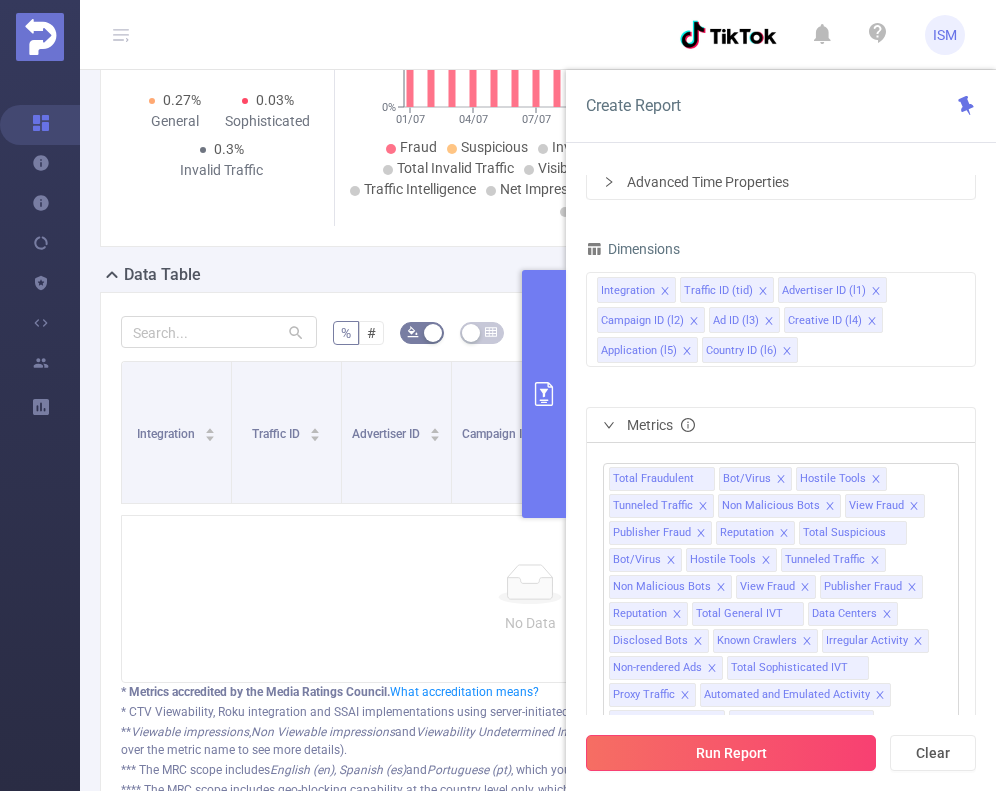 click on "Run Report" at bounding box center [731, 753] 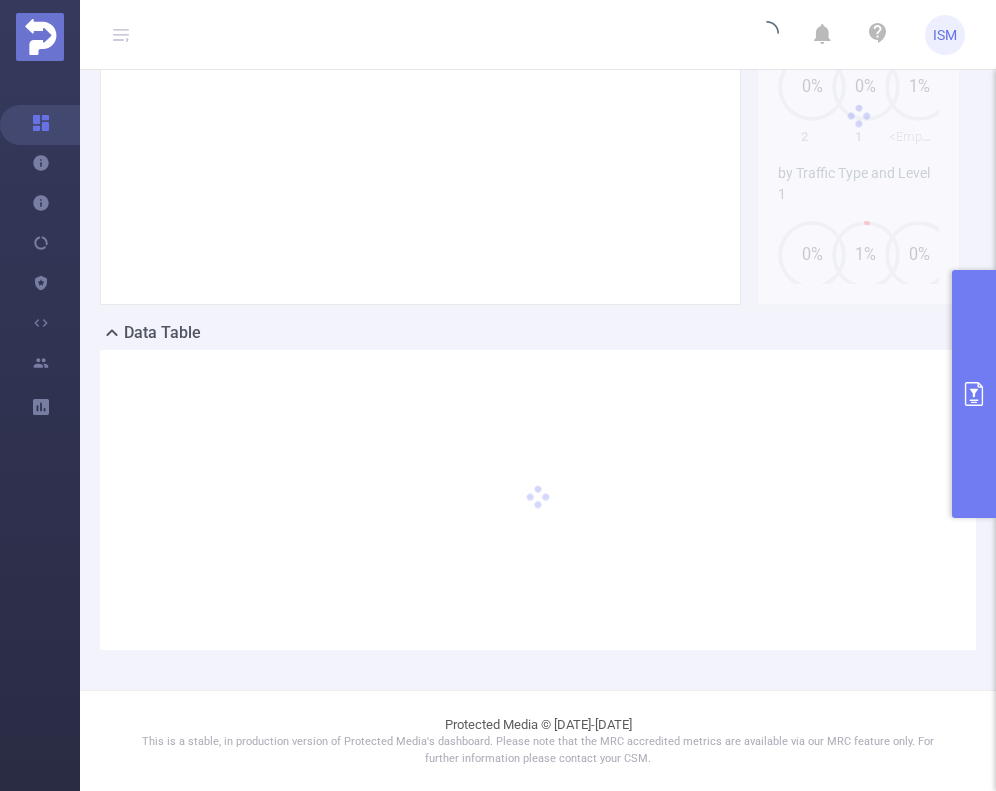 scroll, scrollTop: 232, scrollLeft: 0, axis: vertical 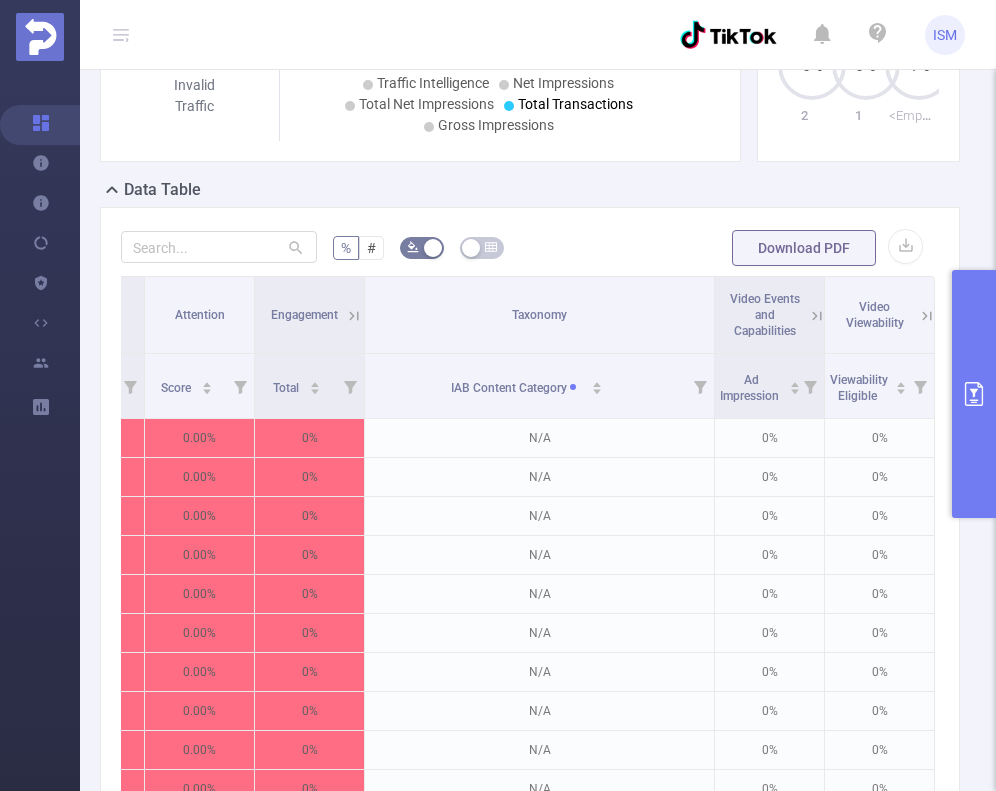 click 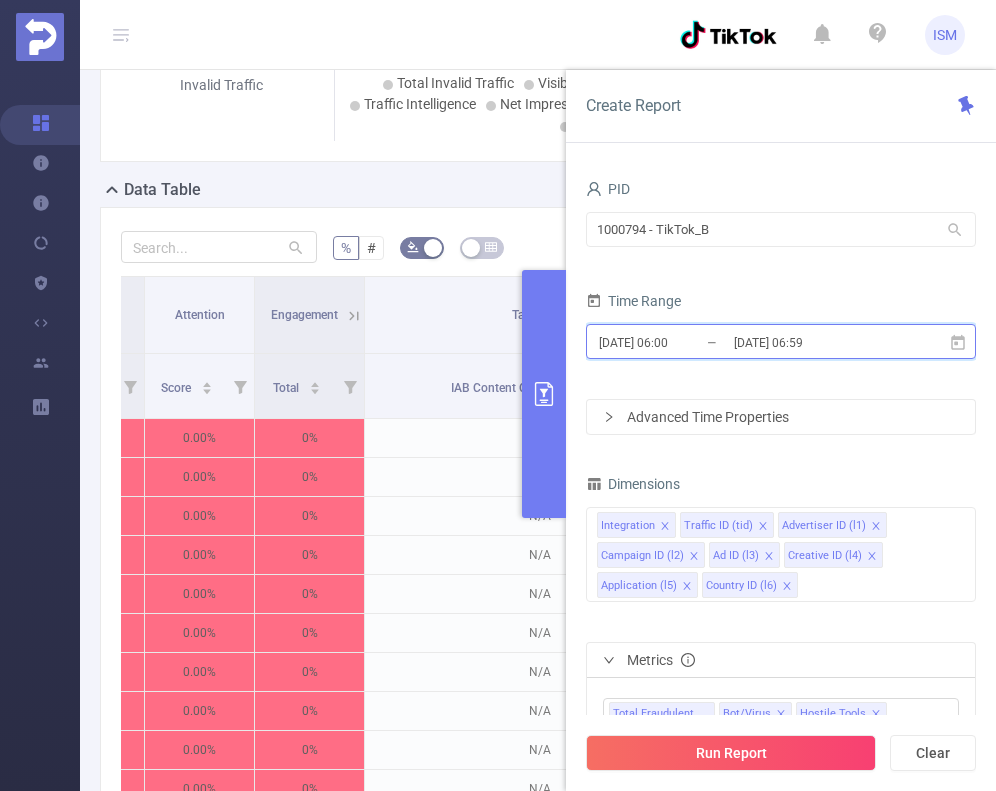 click on "[DATE] 06:00   _   [DATE] 06:59" at bounding box center [781, 341] 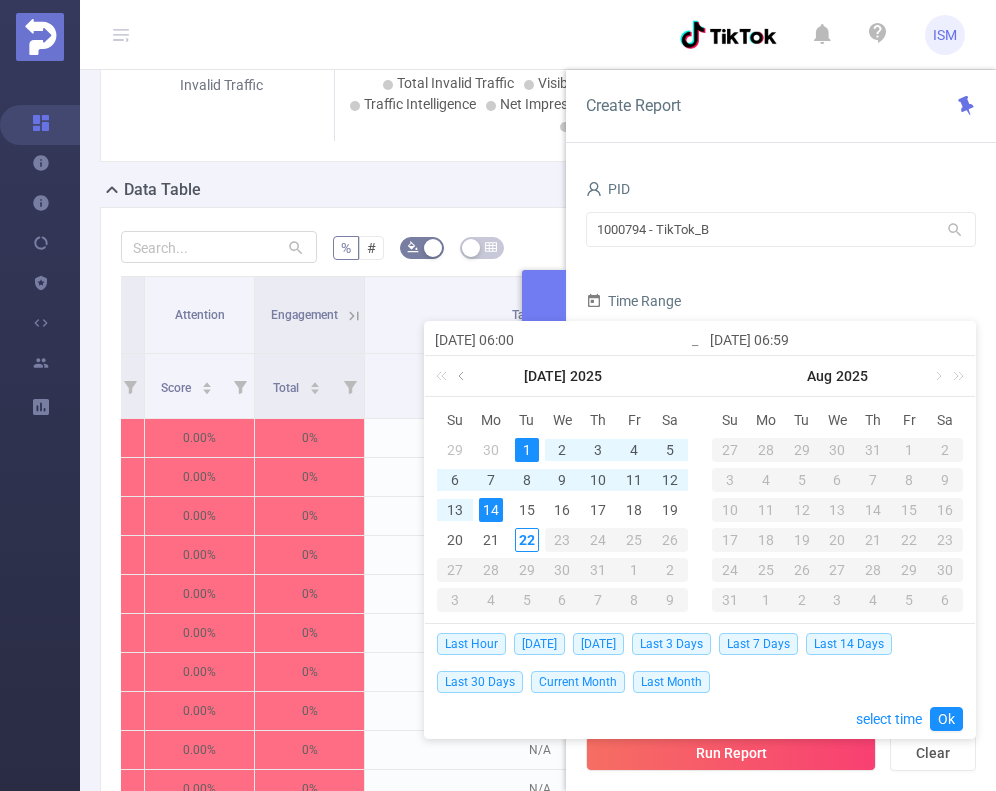 click at bounding box center (463, 376) 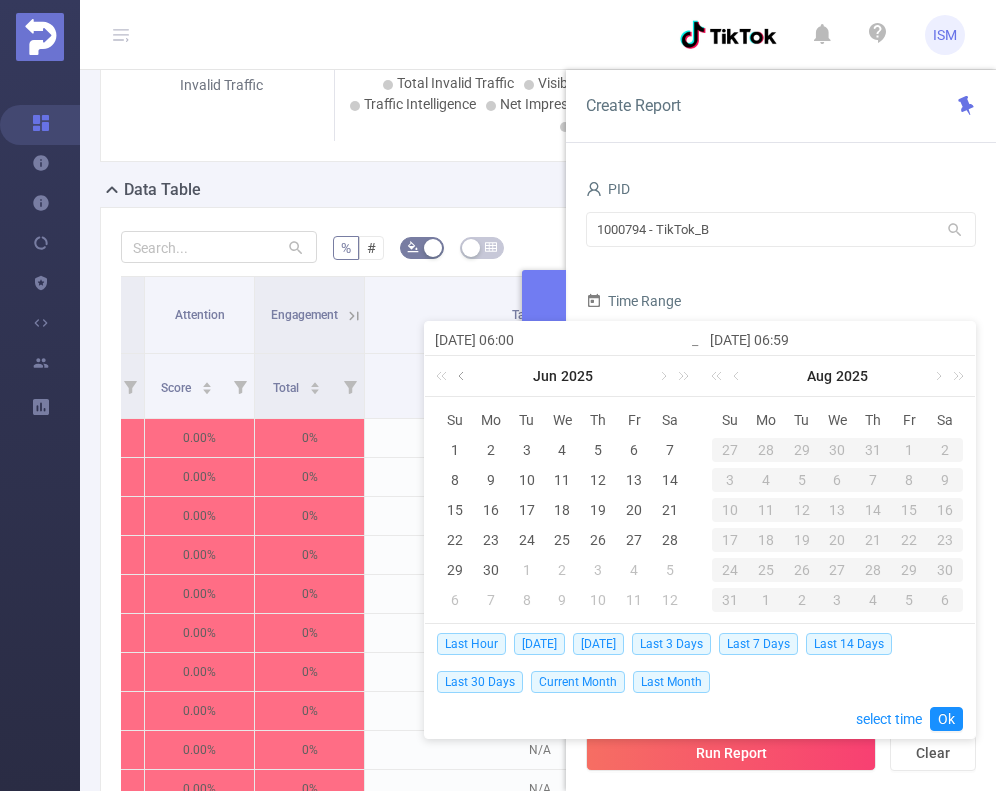 click at bounding box center (463, 376) 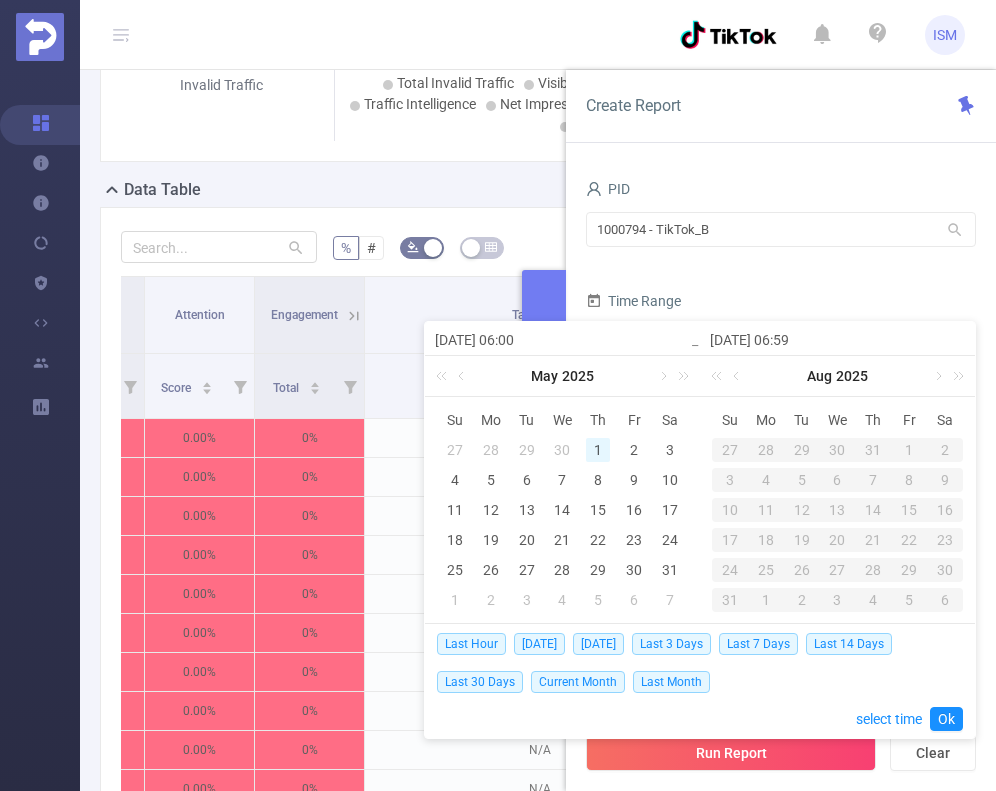 click on "1" at bounding box center (598, 450) 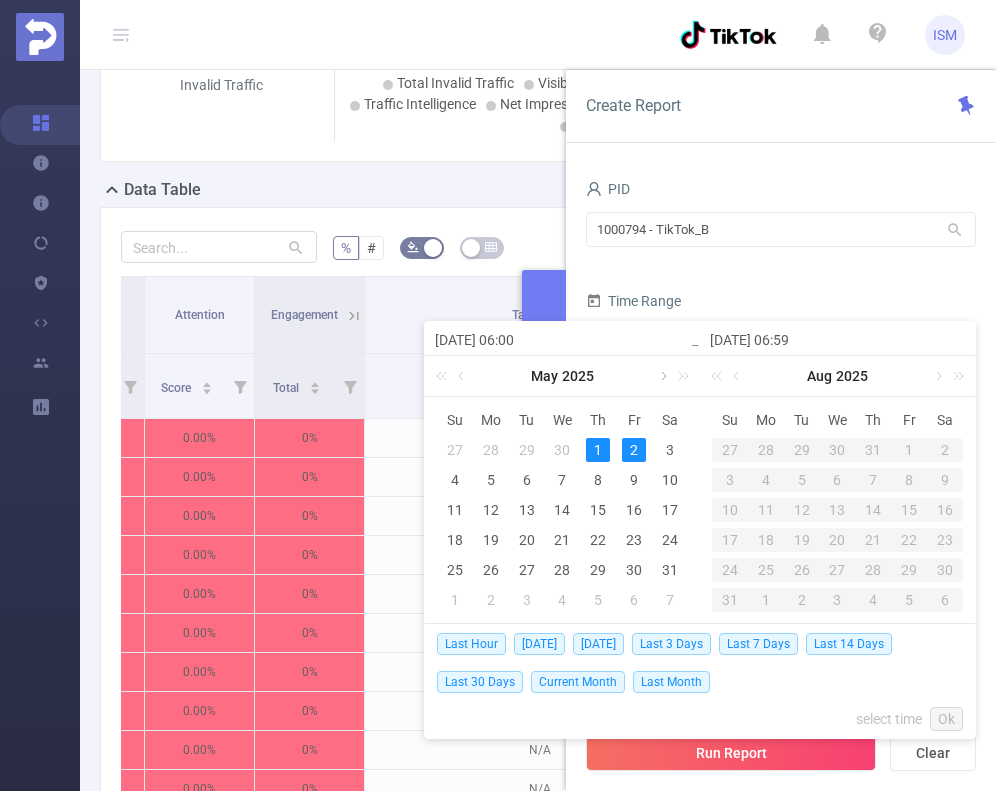 click at bounding box center [662, 376] 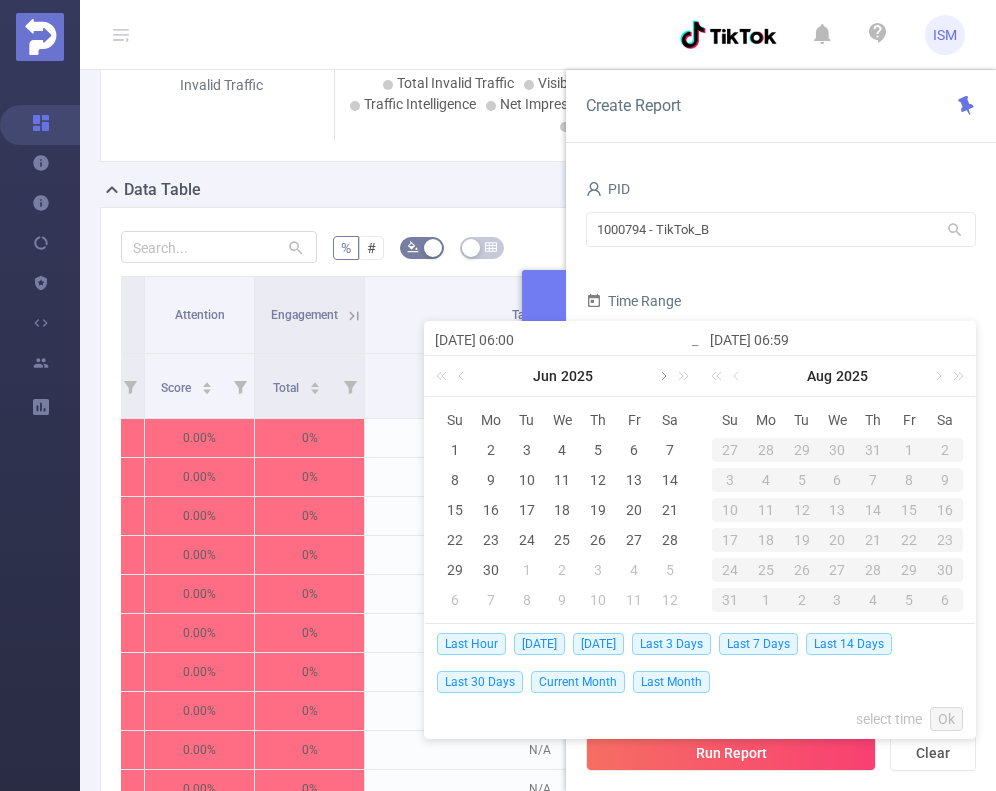 click at bounding box center [662, 376] 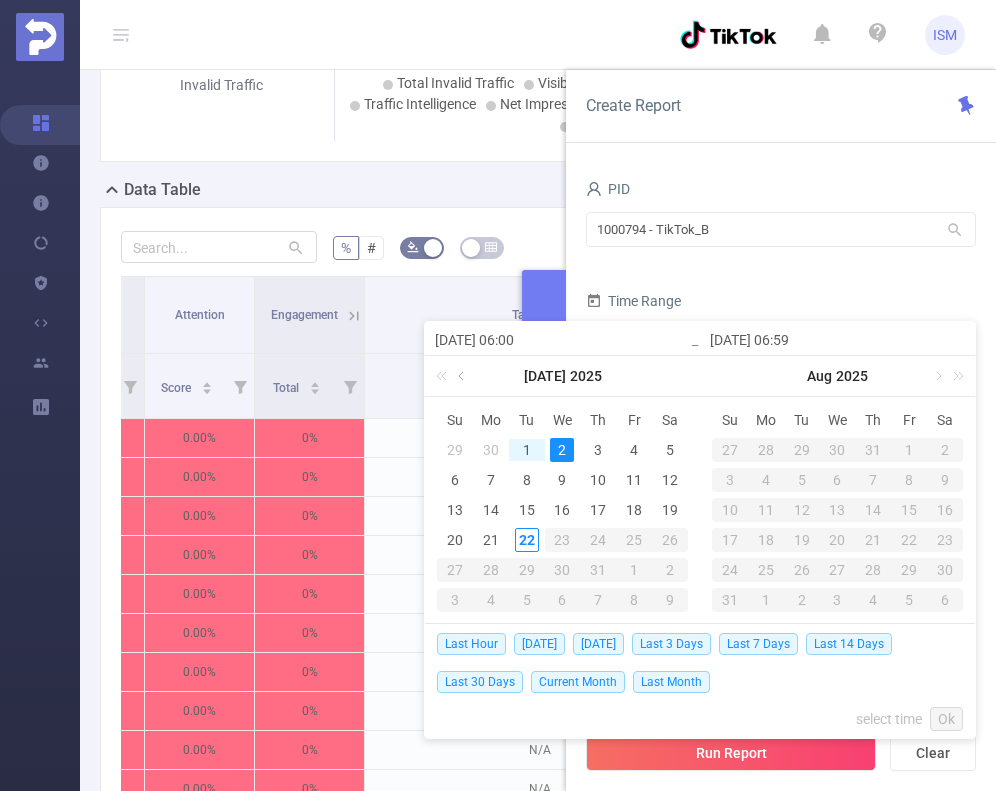 click at bounding box center (463, 376) 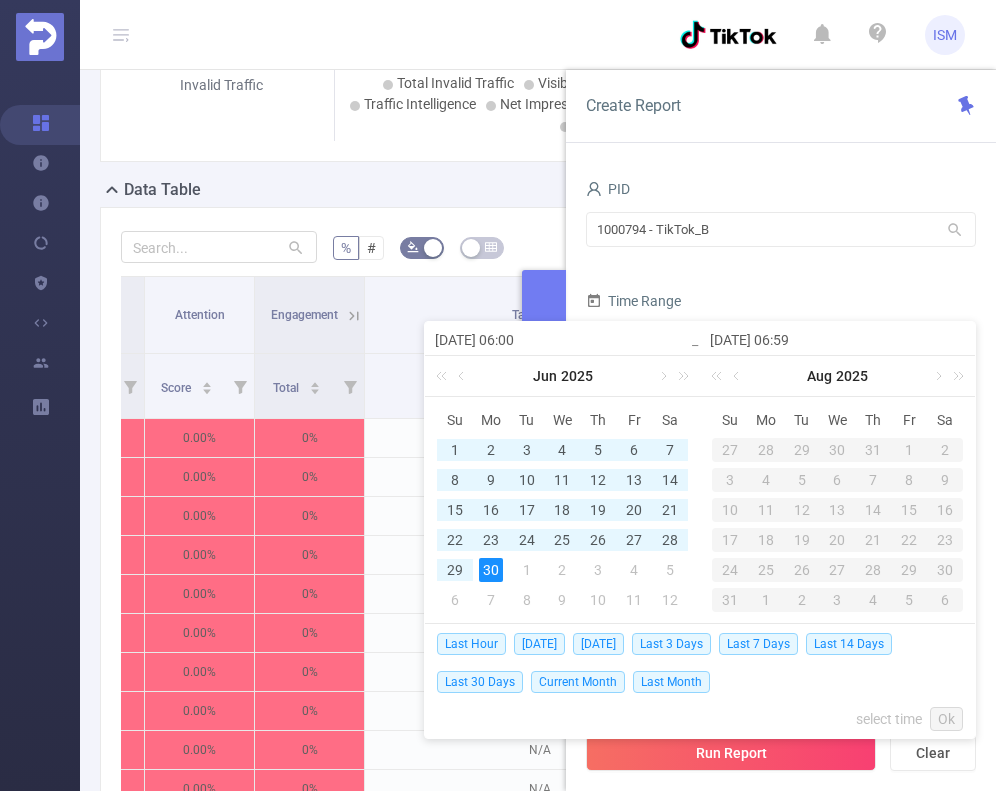 click on "30" at bounding box center (491, 570) 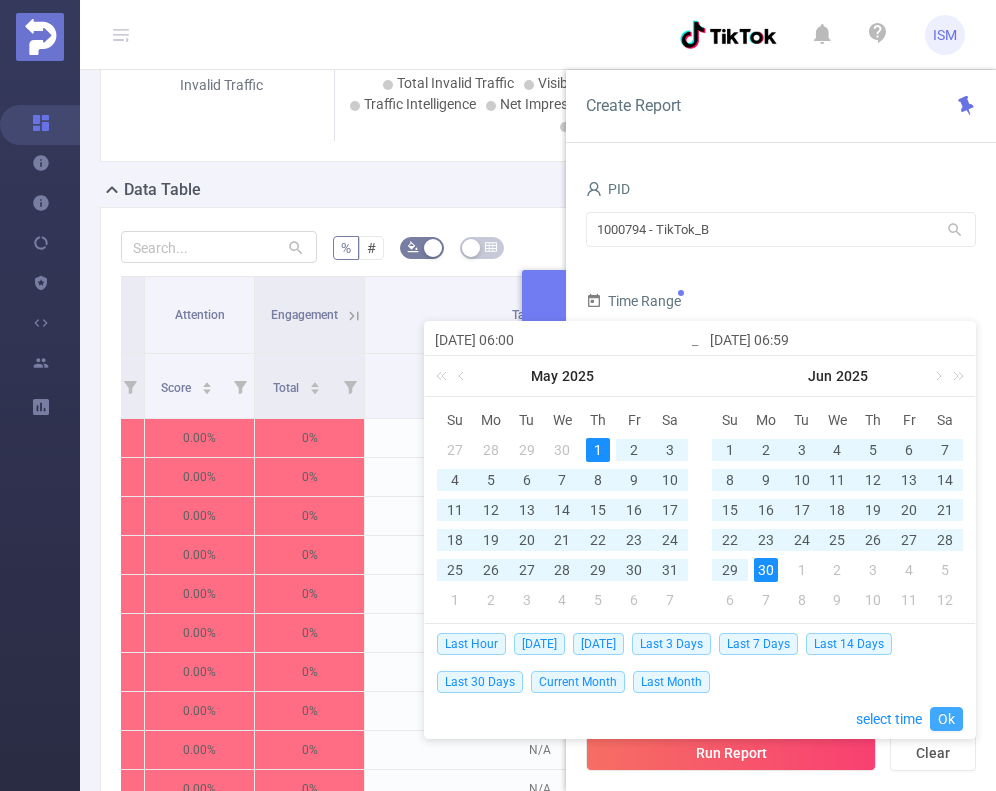 click on "Ok" at bounding box center [946, 719] 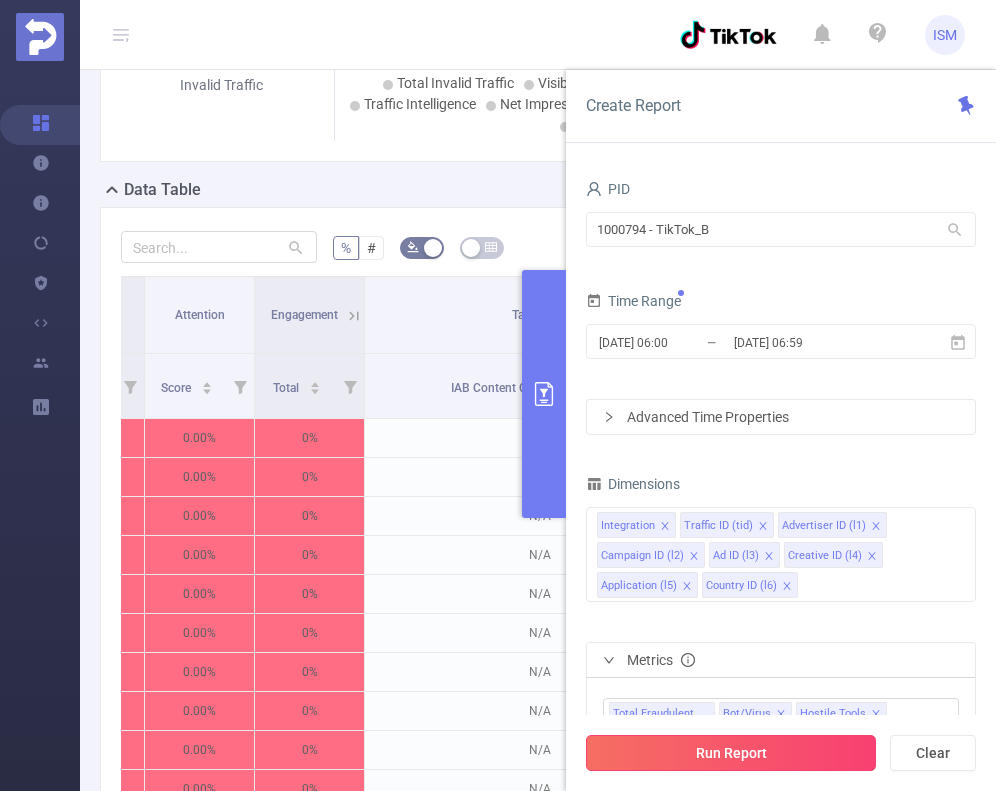 click on "Run Report" at bounding box center [731, 753] 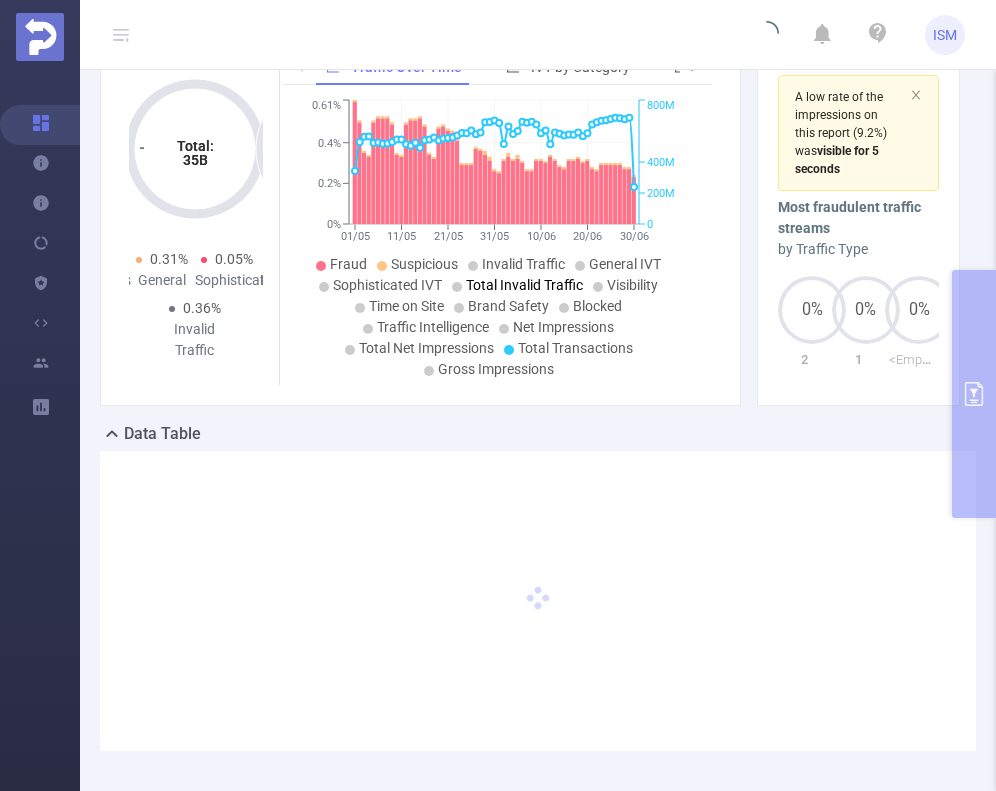 scroll, scrollTop: 232, scrollLeft: 0, axis: vertical 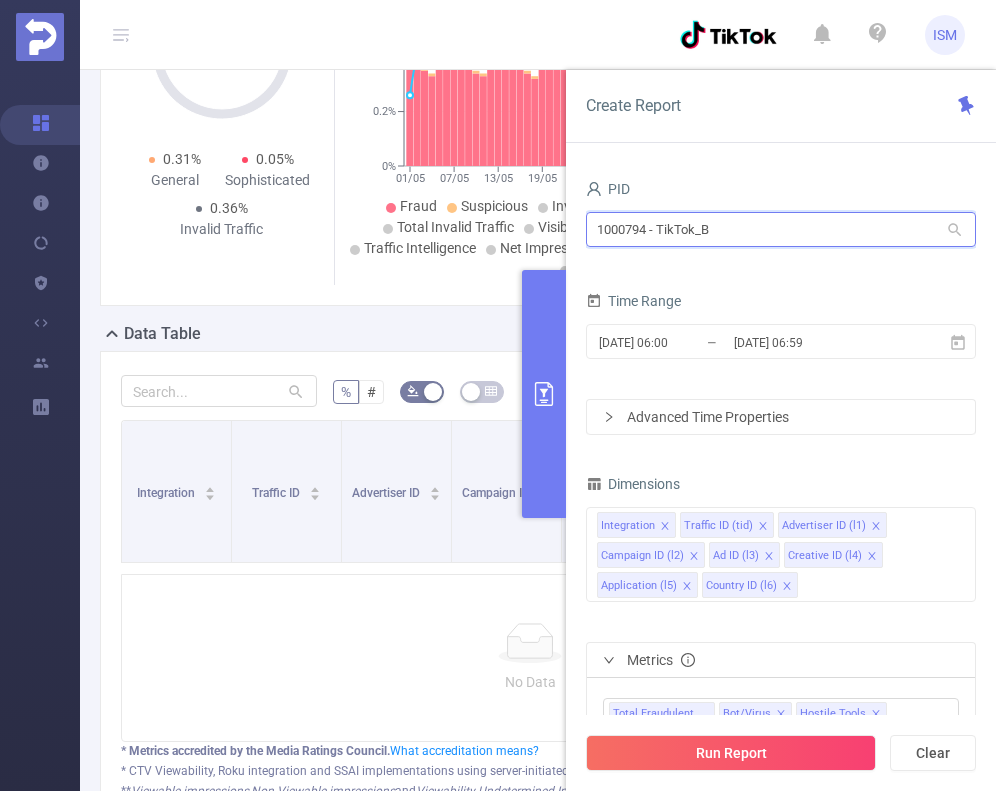 drag, startPoint x: 772, startPoint y: 236, endPoint x: 508, endPoint y: 227, distance: 264.15335 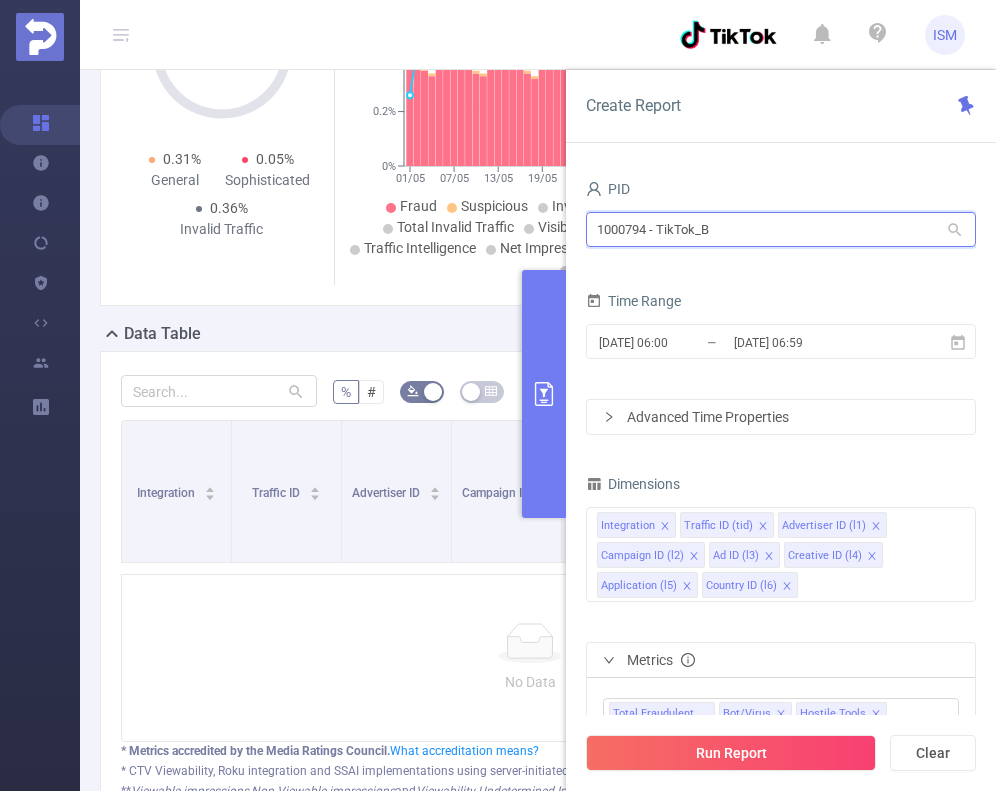 click on "PID:  TikTok_B  >  Time Range:  [DATE] 06:00 -
[DATE] 06:59  >  Time Zone:  +00:00  >  8 Dimensions Applied  >  No  Time Dimensions  >  No  Conditions  >  No  Filters  Overview Total: 35B Total: 35B 0.35% Fraudulent 0.01% Suspicious 0.36% Invalid Traffic Total: 35B Total: 35B 0.31% General 0.05% Sophisticated 0.36% Invalid Traffic Total: 35B Total: 35B 0.35% Fraudulent 0.01% Suspicious 0.36% Invalid Traffic Total: 35B Total: 35B 0.31% General 0.05% Sophisticated 0.36% Invalid Traffic Total: 35B Total: 35B 0.35% Fraudulent 0.01% Suspicious 0.36% Invalid Traffic 1 2       Traffic Over Time           IVT by Category           General & Sophisticated IVT by Category           Brand Safety (Detected)           Brand Safety (Blocked)           Smart Agent     01/05 07/05 13/05 19/05 25/05 31/05 06/06 12/06 18/06 24/06 30/06 0% 0.2% 0.4% 0.61% 0 200M 400M 600M 800M Fraud Suspicious Invalid Traffic General IVT Sophisticated IVT Total Invalid Traffic Visibility Time on Site Brand Safety Blocked" at bounding box center [538, 437] 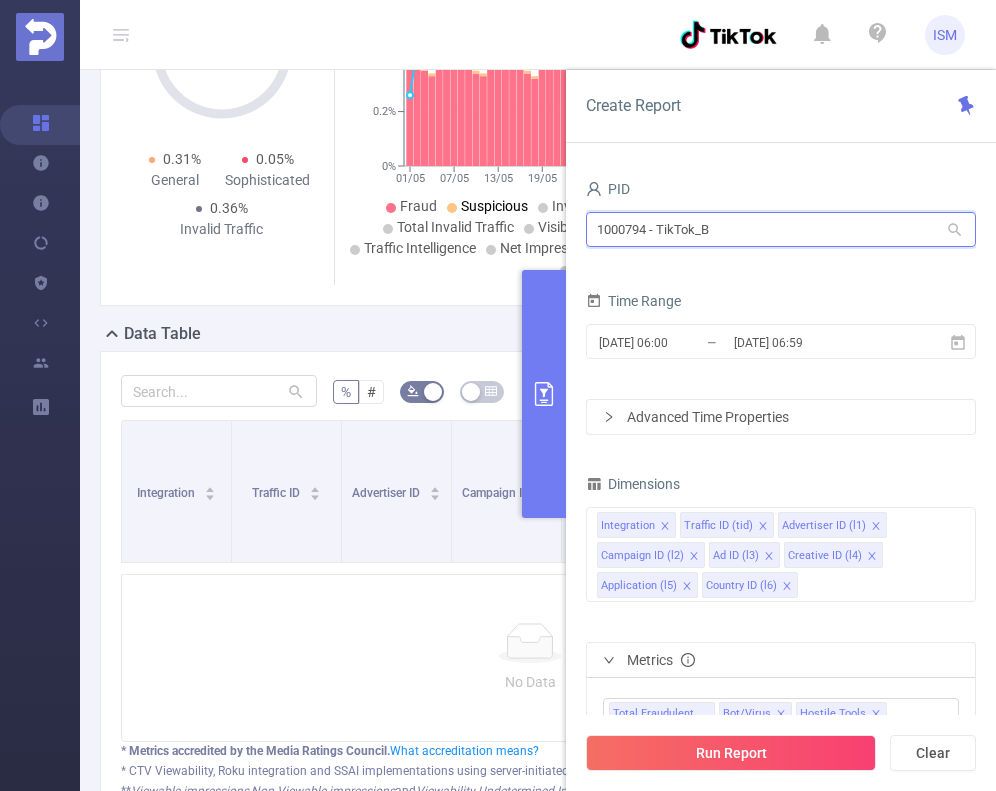 click on "1000794 - TikTok_B" at bounding box center (781, 229) 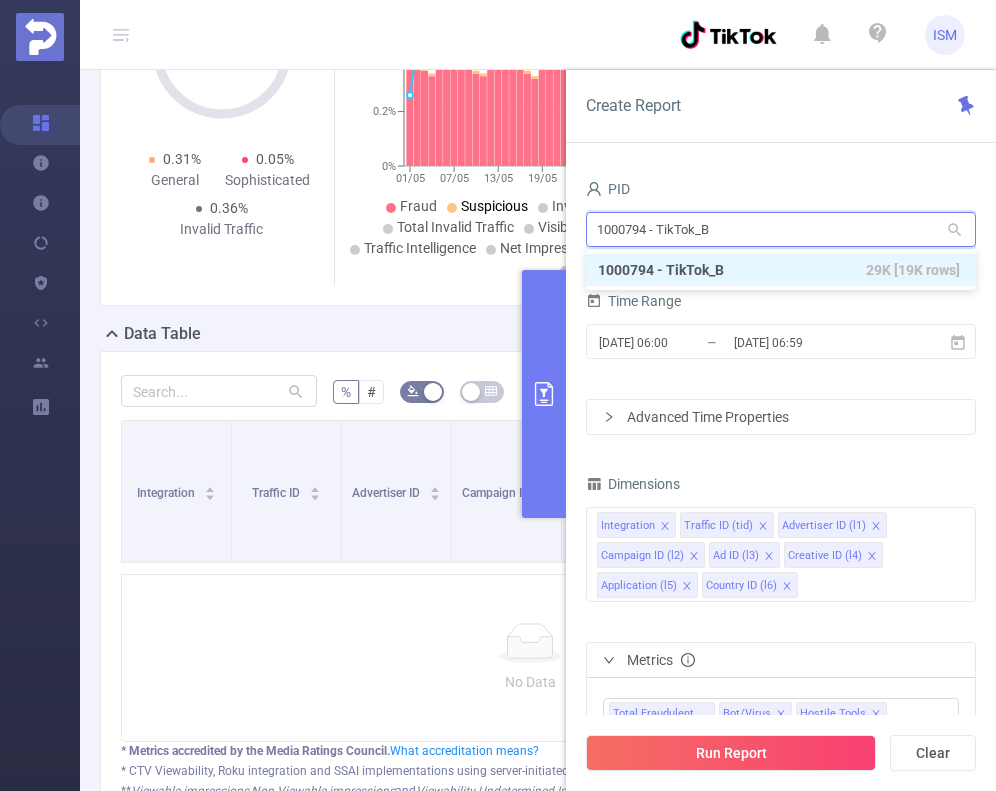 drag, startPoint x: 768, startPoint y: 228, endPoint x: 563, endPoint y: 261, distance: 207.63911 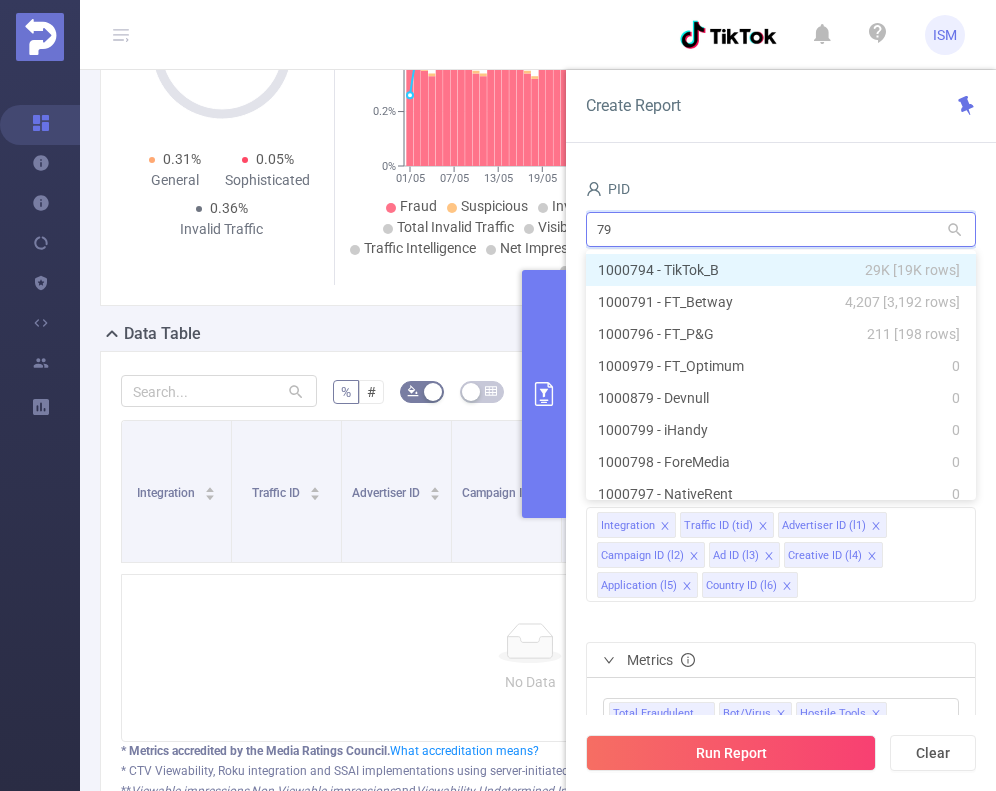 type on "7" 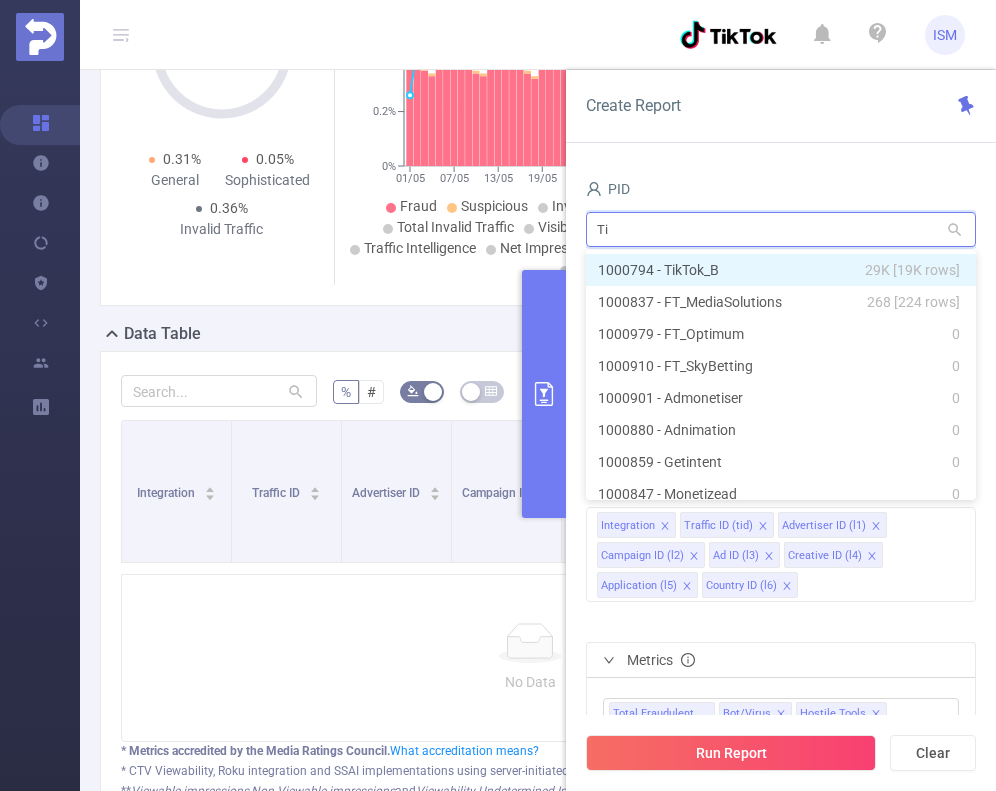 type on "Tik" 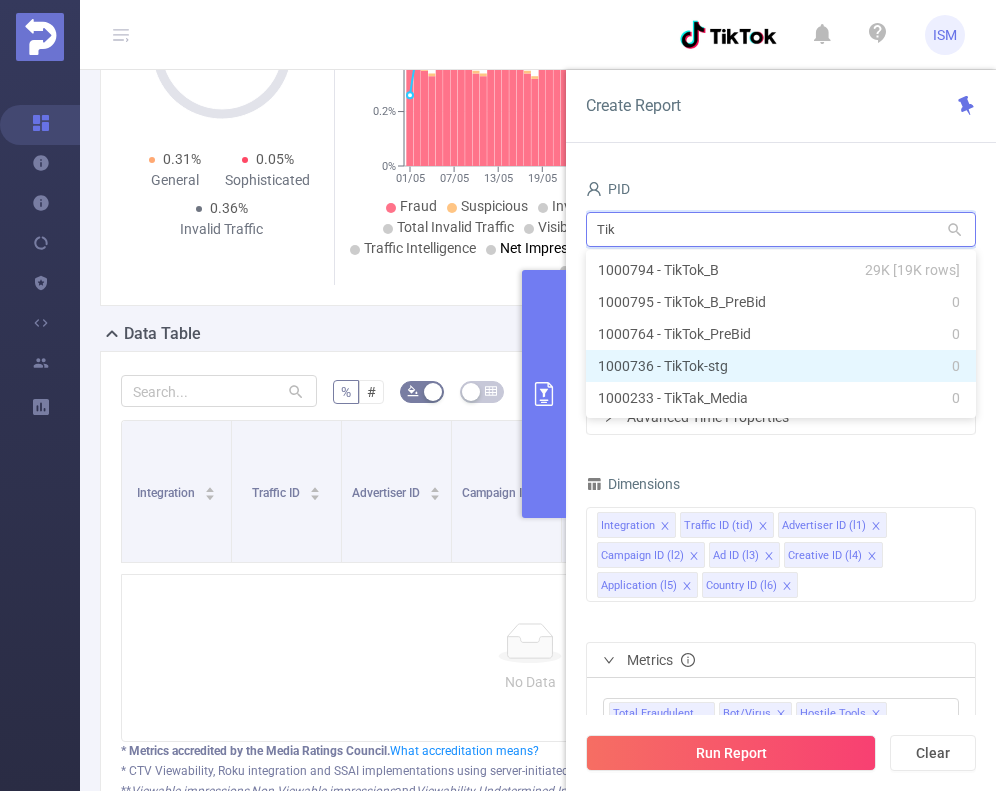 click on "1000736 - TikTok-stg 0" at bounding box center (781, 366) 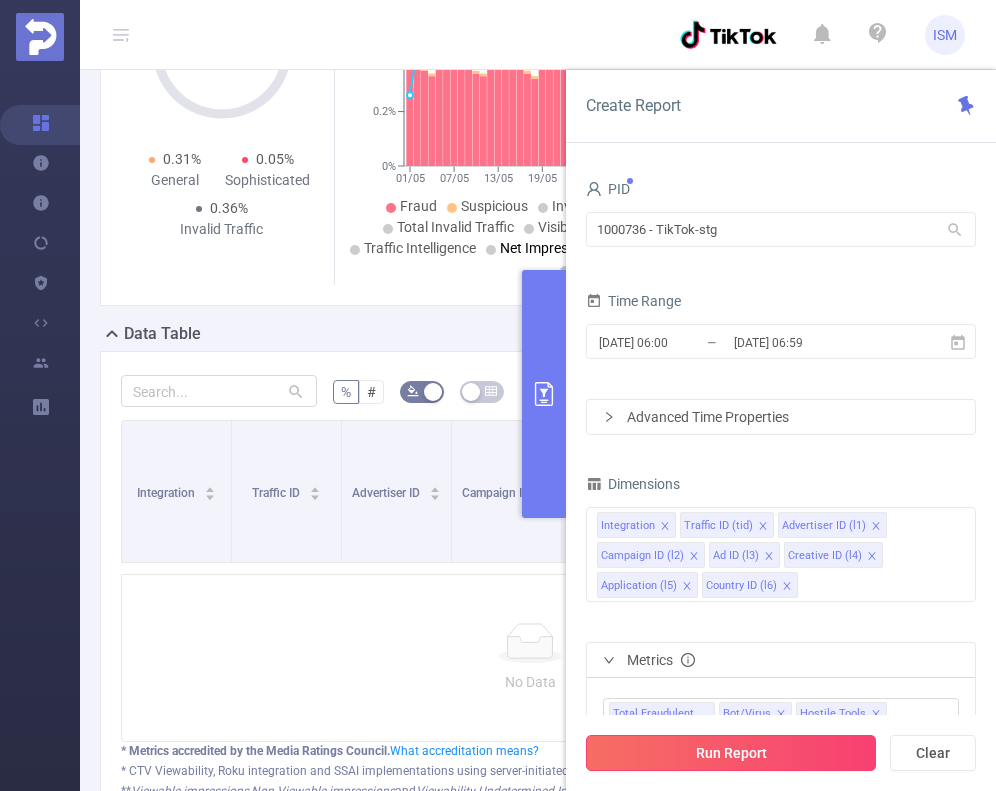 click on "Run Report" at bounding box center [731, 753] 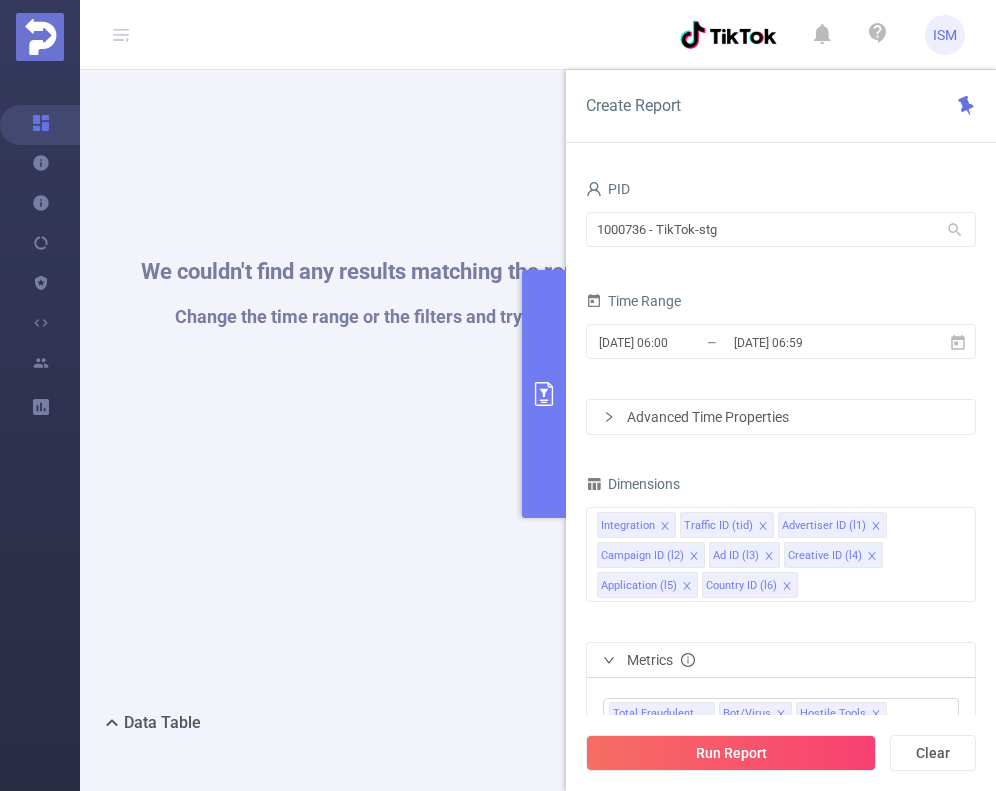 scroll, scrollTop: 621, scrollLeft: 0, axis: vertical 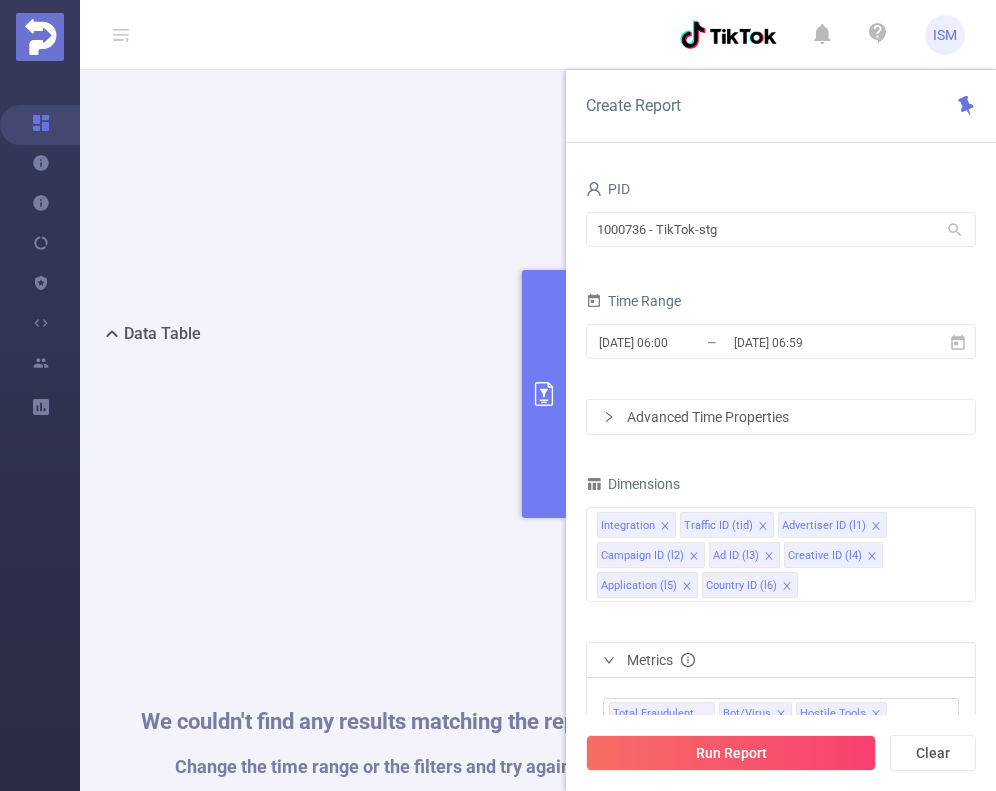 click at bounding box center (544, 394) 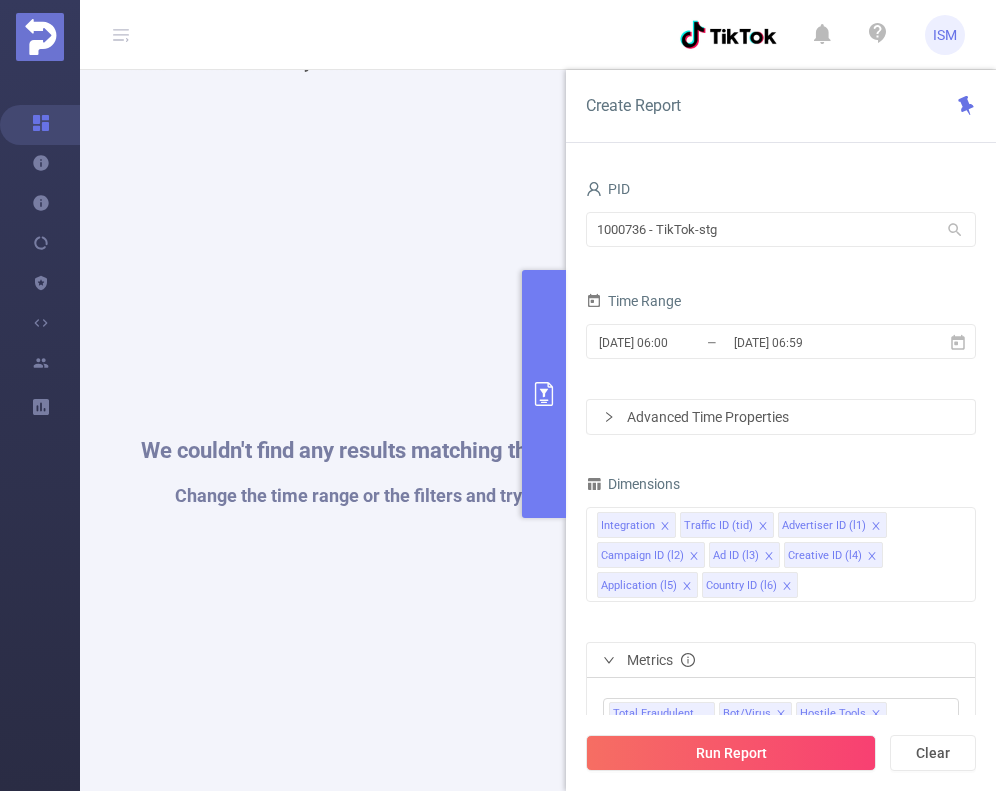 scroll, scrollTop: 0, scrollLeft: 0, axis: both 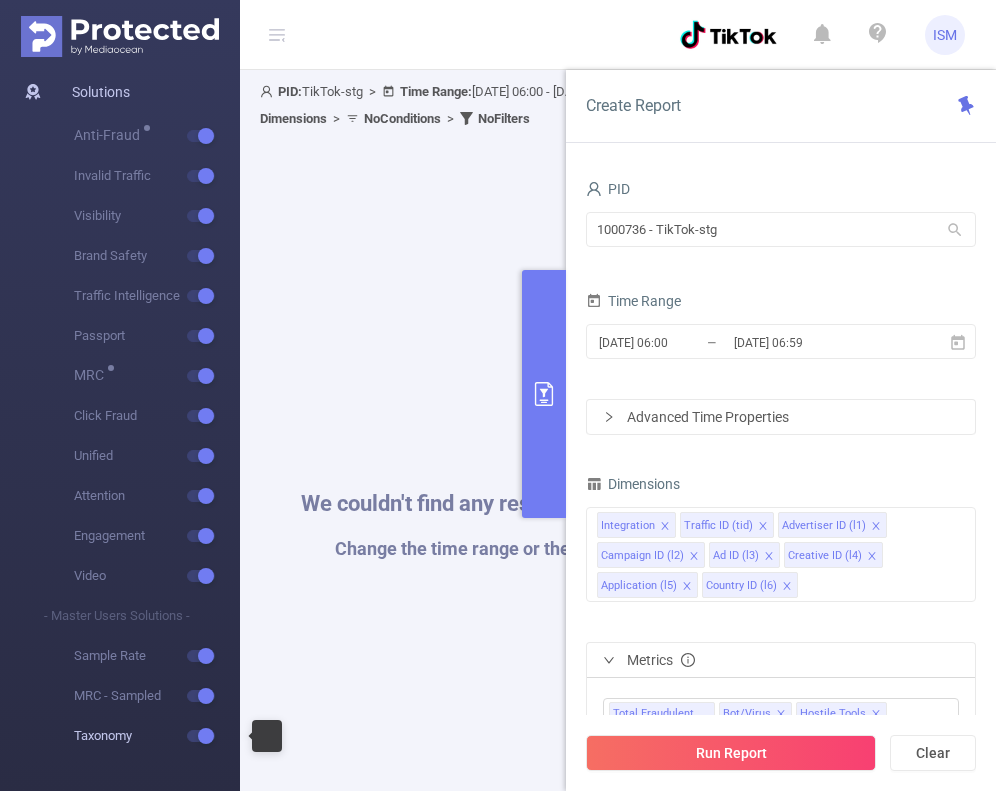 click at bounding box center [204, 736] 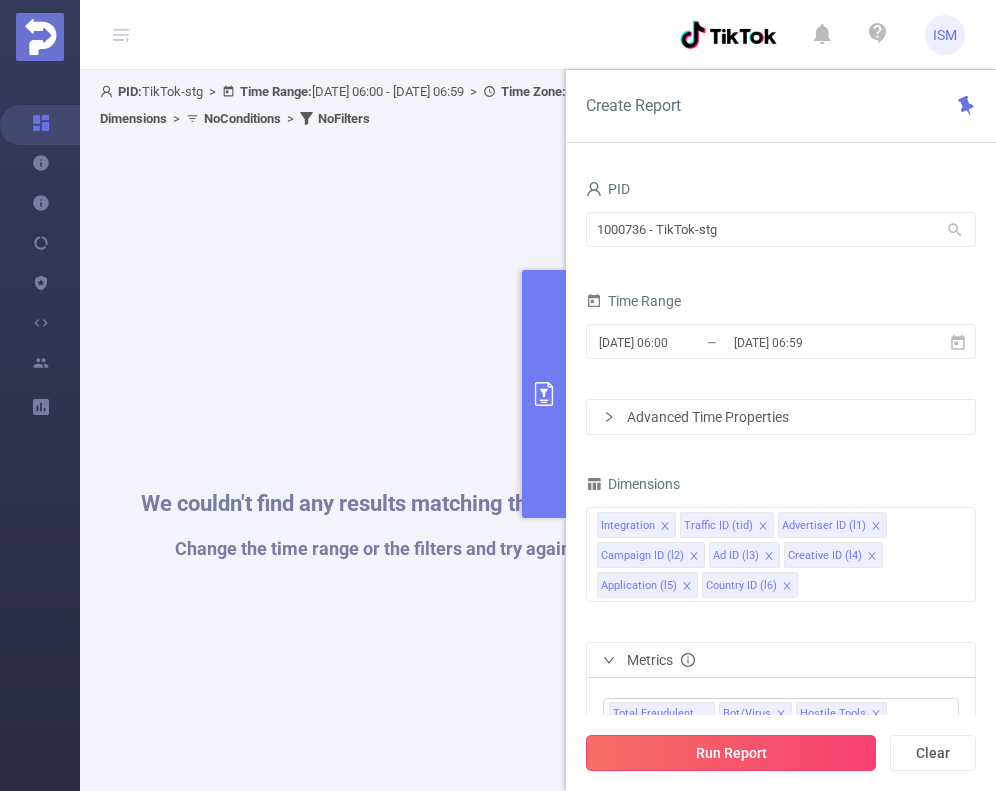 click on "Run Report" at bounding box center [731, 753] 